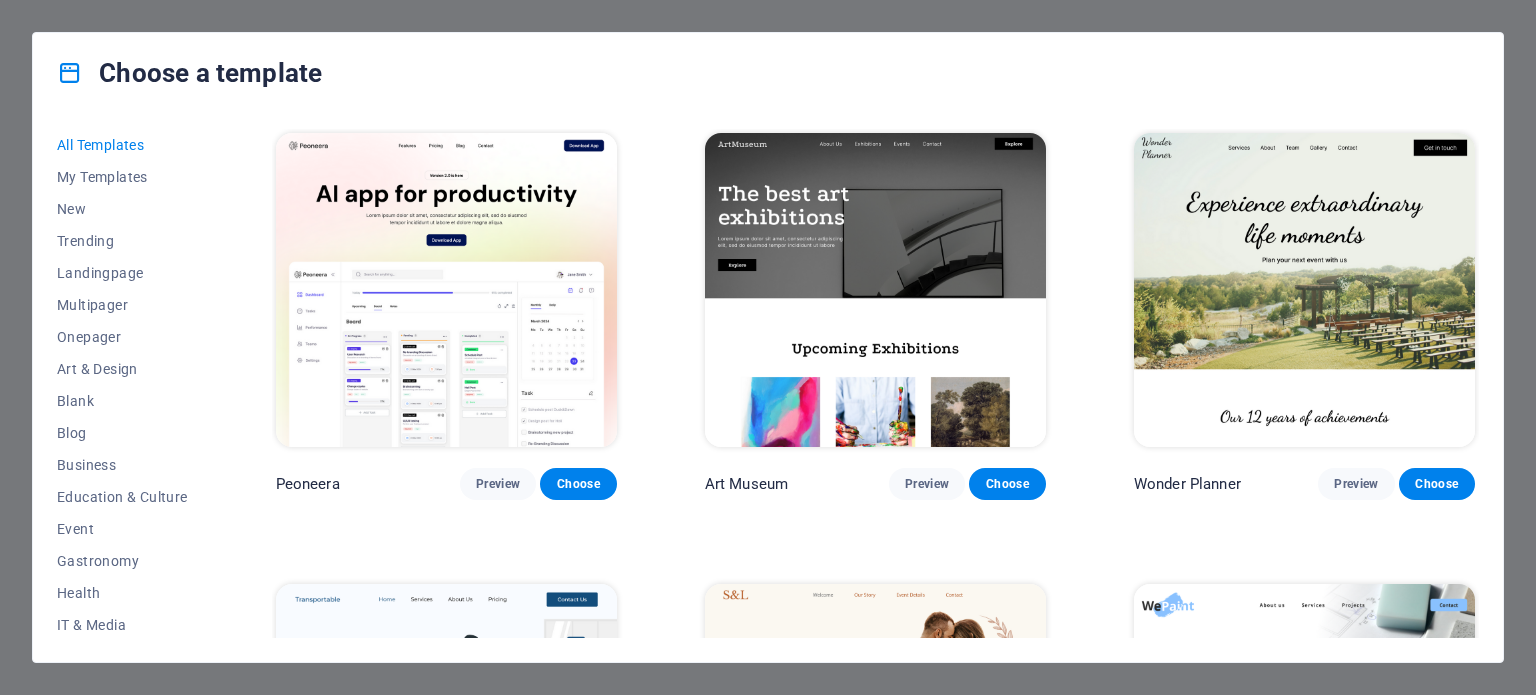 scroll, scrollTop: 0, scrollLeft: 0, axis: both 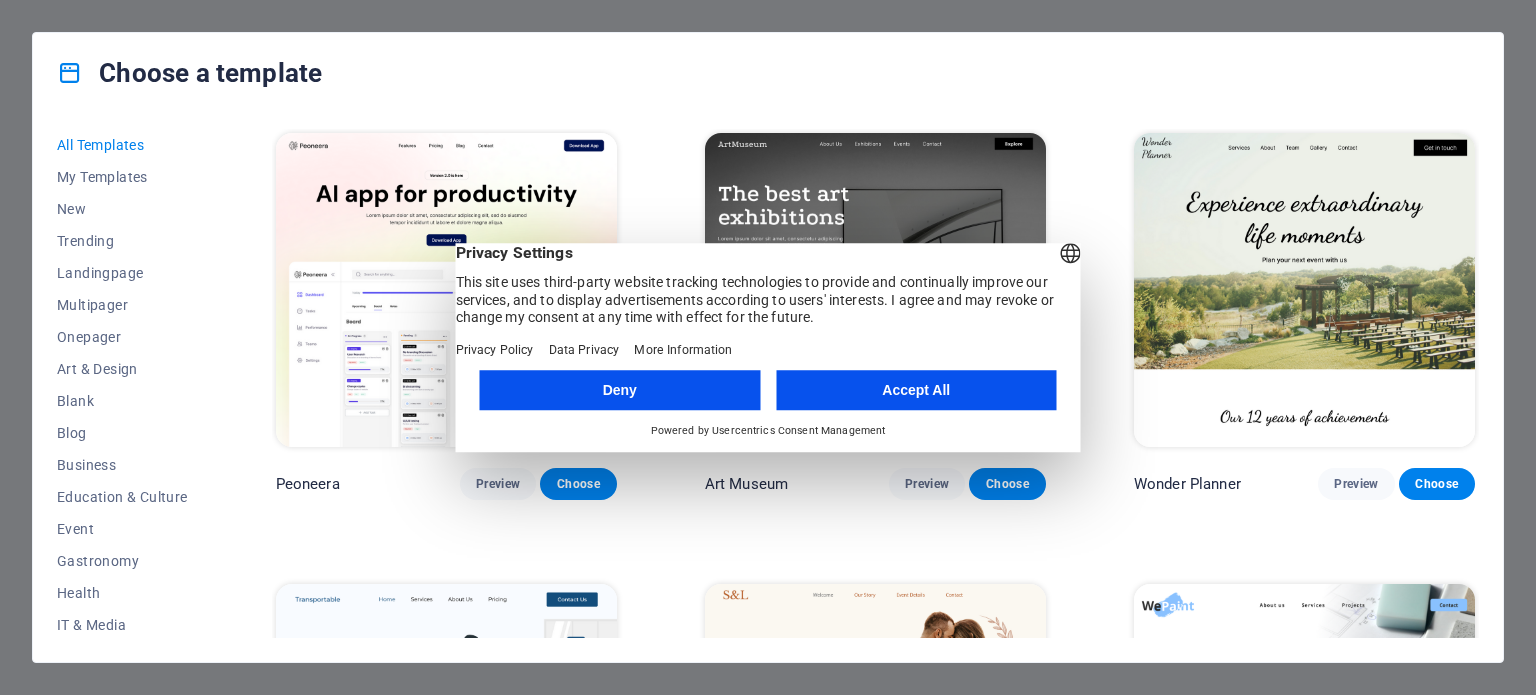 click on "Accept All" at bounding box center [916, 390] 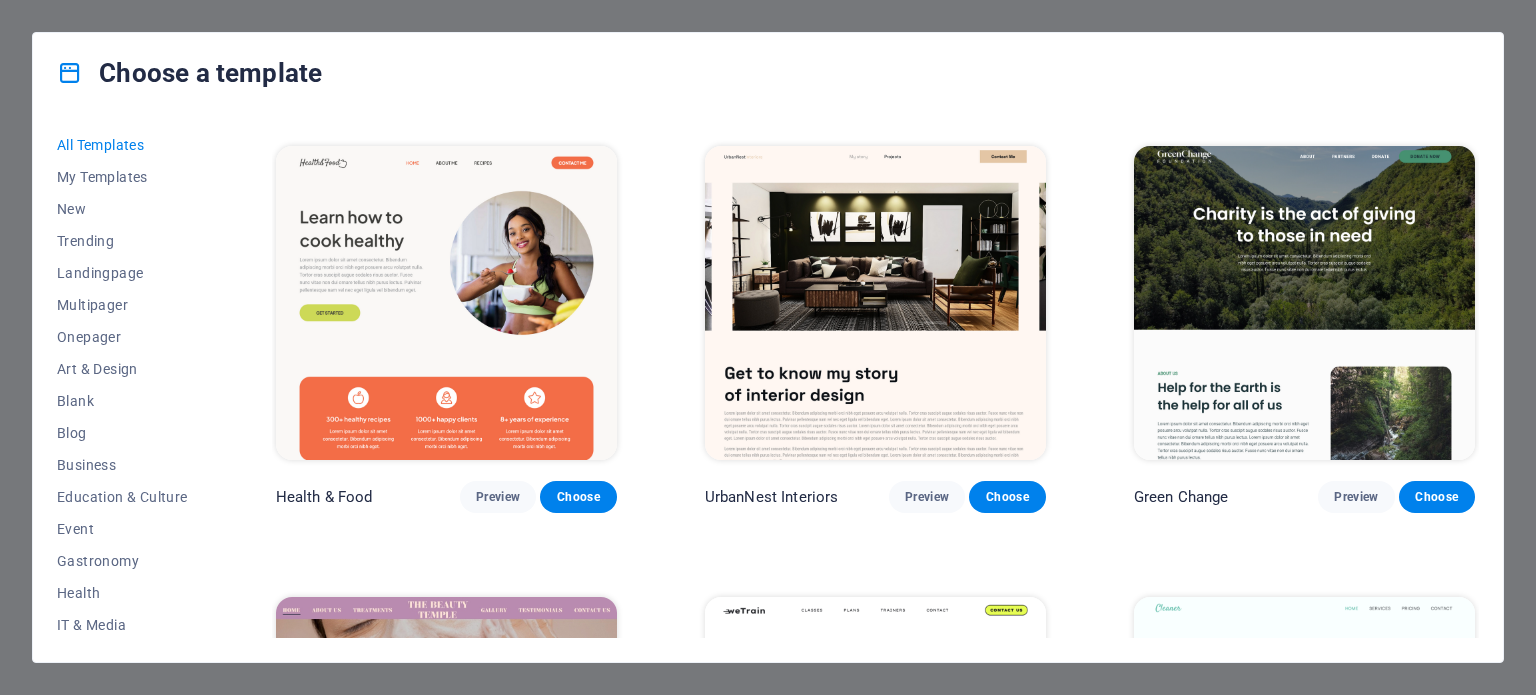 scroll, scrollTop: 1800, scrollLeft: 0, axis: vertical 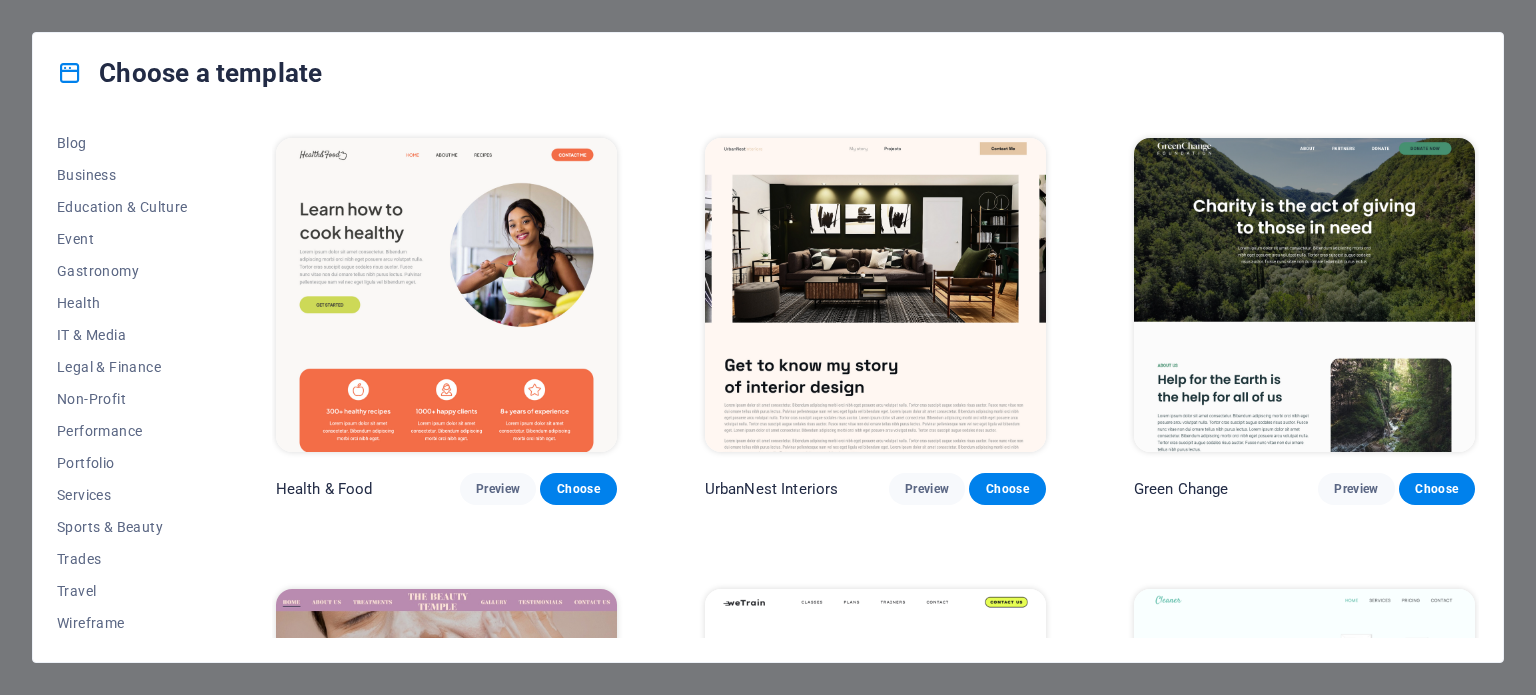 click on "Choose a template All Templates My Templates New Trending Landingpage Multipager Onepager Art & Design Blank Blog Business Education & Culture Event Gastronomy Health IT & Media Legal & Finance Non-Profit Performance Portfolio Services Sports & Beauty Trades Travel Wireframe Peoneera Preview Choose Art Museum Preview Choose Wonder Planner Preview Choose Transportable Preview Choose S&L Preview Choose WePaint Preview Choose Eco-Con Preview Choose MeetUp Preview Choose Help & Care Preview Choose Podcaster Preview Choose Academix Preview Choose BIG Barber Shop Preview Choose Health & Food Preview Choose UrbanNest Interiors Preview Choose Green Change Preview Choose The Beauty Temple Preview Choose WeTrain Preview Choose Cleaner Preview Choose Johanna James Preview Choose Delicioso Preview Choose Dream Garden Preview Choose LumeDeAqua Preview Choose Pets Care Preview Choose SafeSpace Preview Choose Midnight Rain Bar Preview Choose Drive Preview Choose Estator Preview Choose Health Group Preview Choose Preview One" at bounding box center (768, 347) 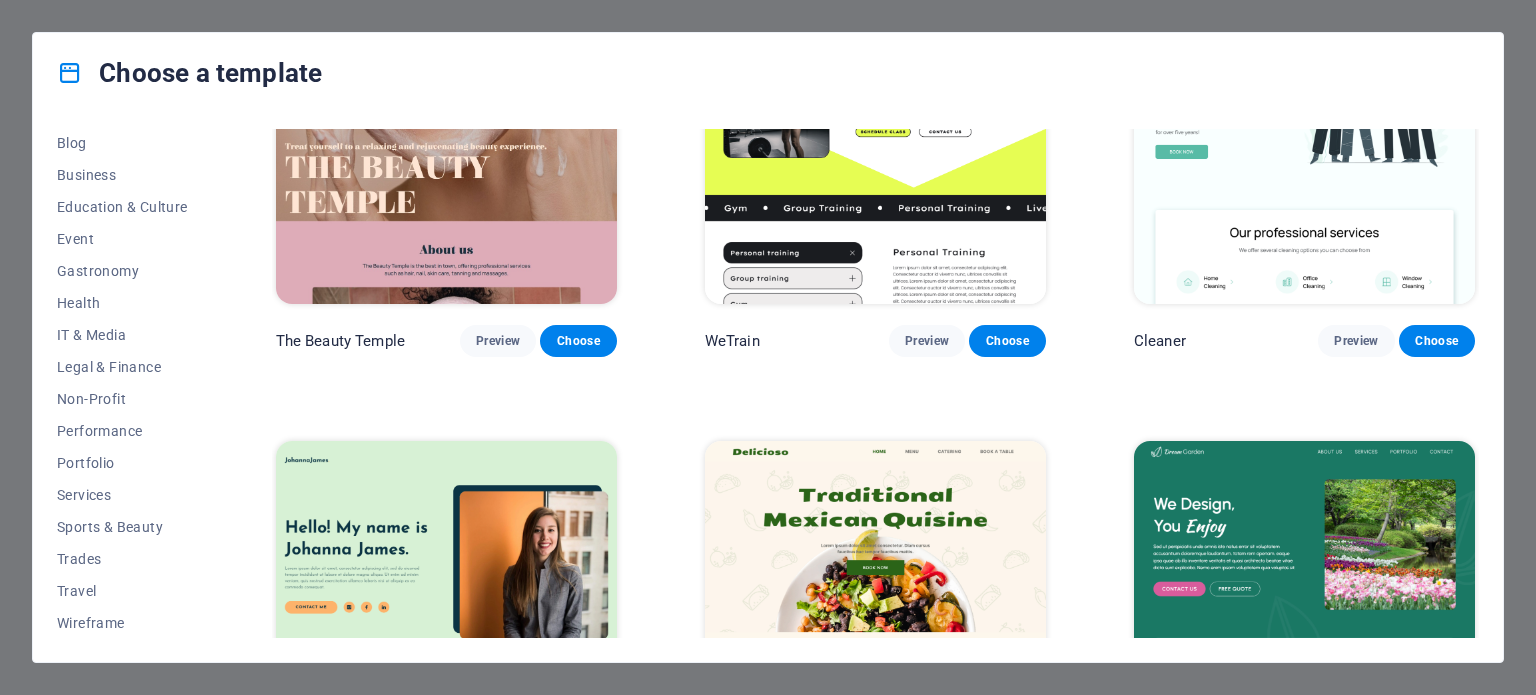 scroll, scrollTop: 1700, scrollLeft: 0, axis: vertical 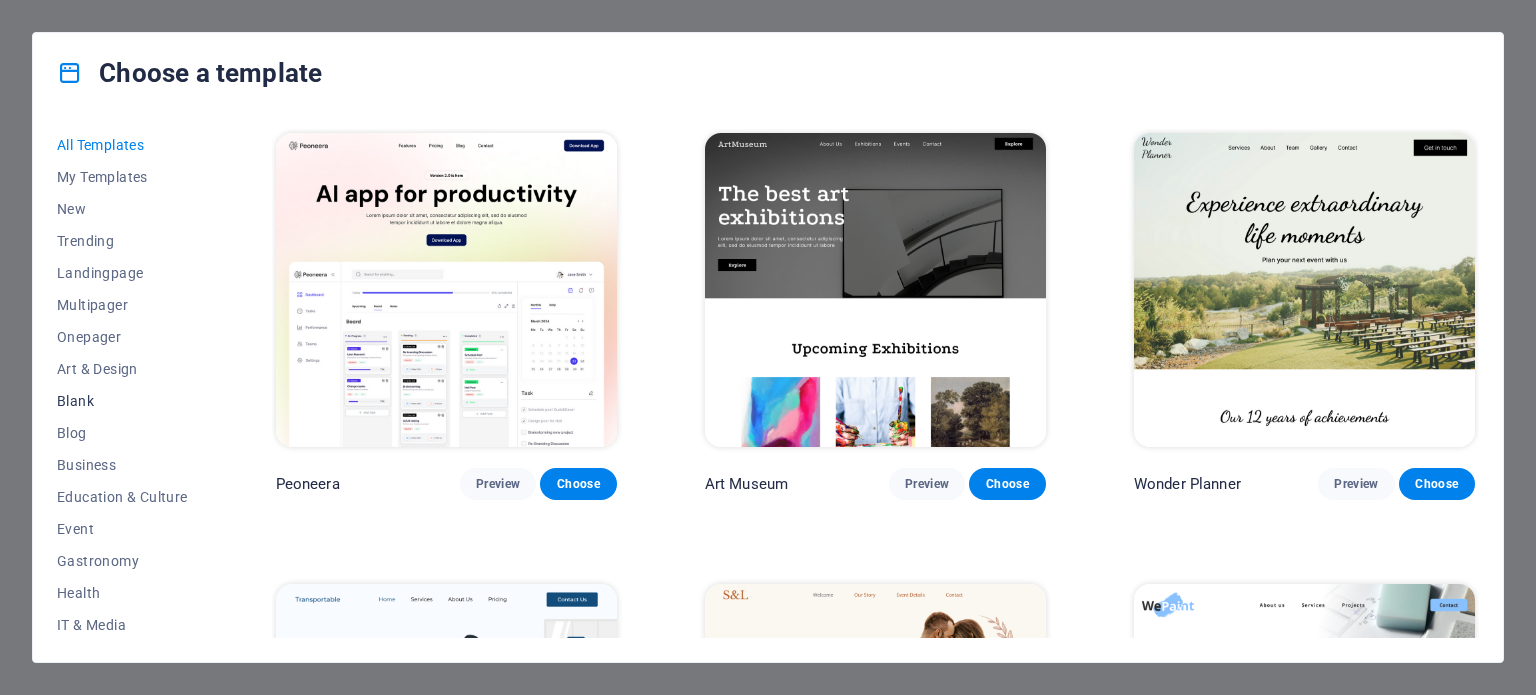 click on "Blank" at bounding box center [122, 401] 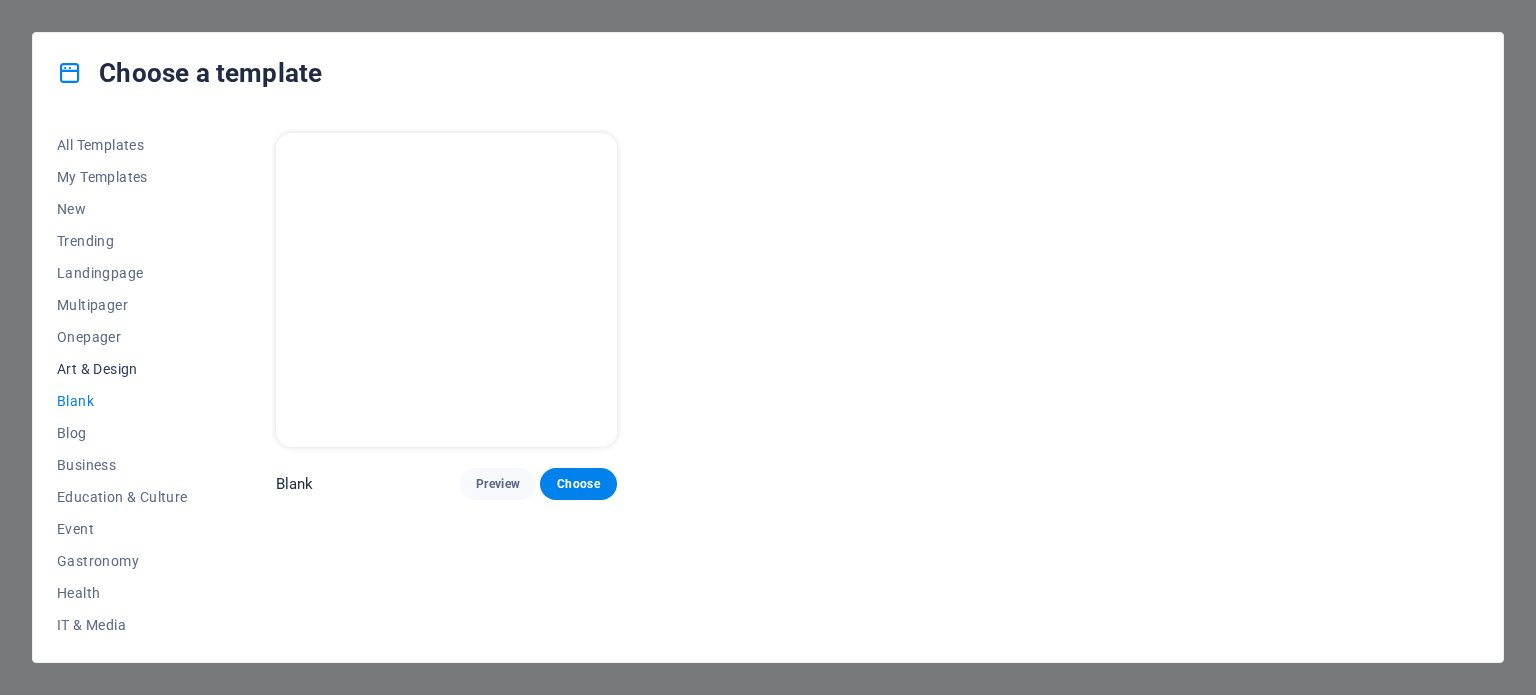 click on "Art & Design" at bounding box center (122, 369) 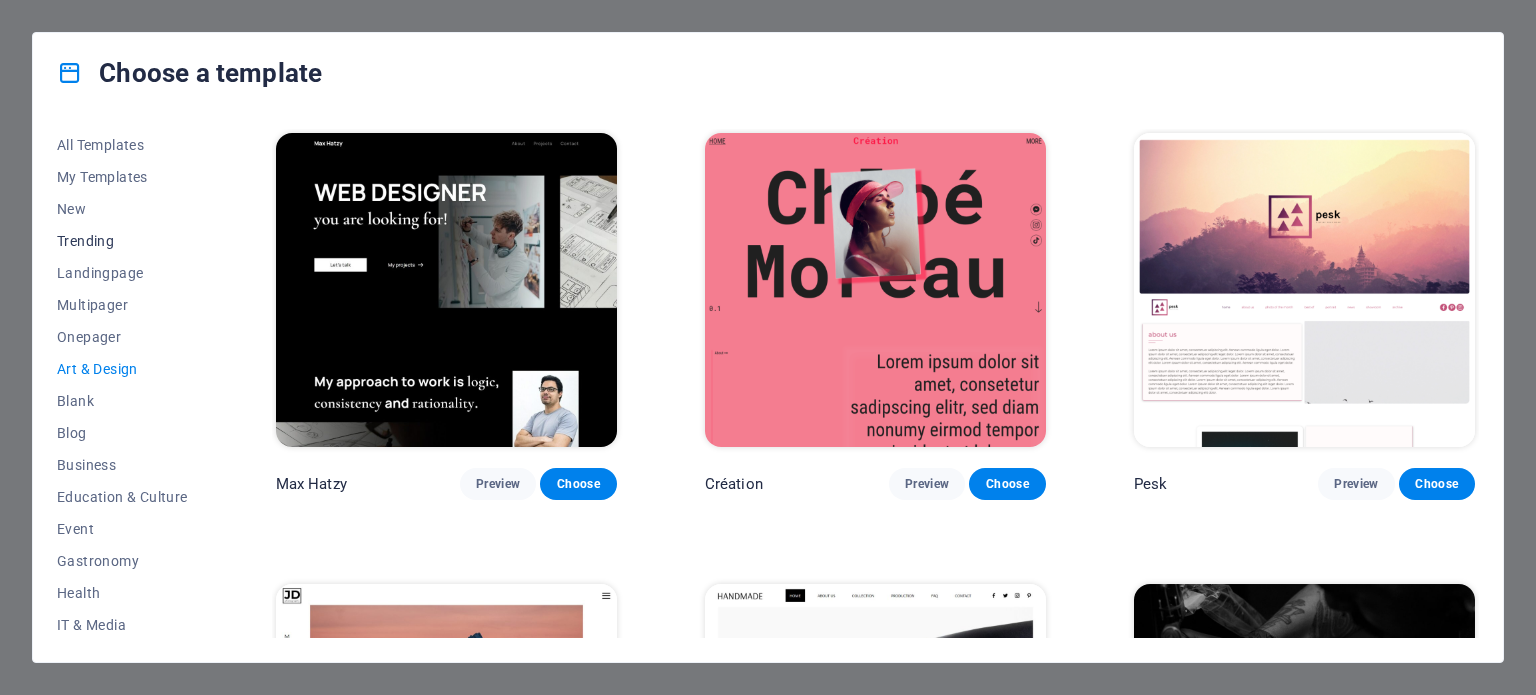 click on "Trending" at bounding box center [122, 241] 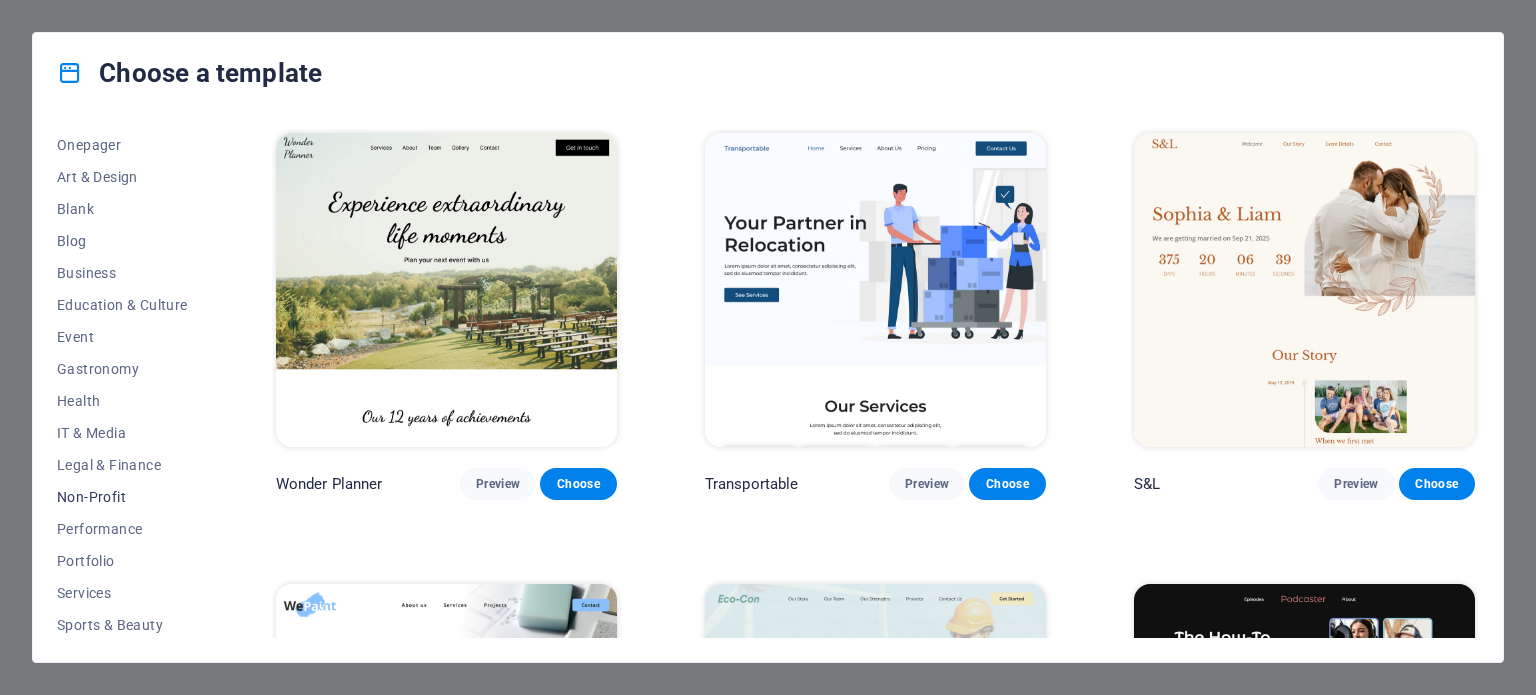 scroll, scrollTop: 290, scrollLeft: 0, axis: vertical 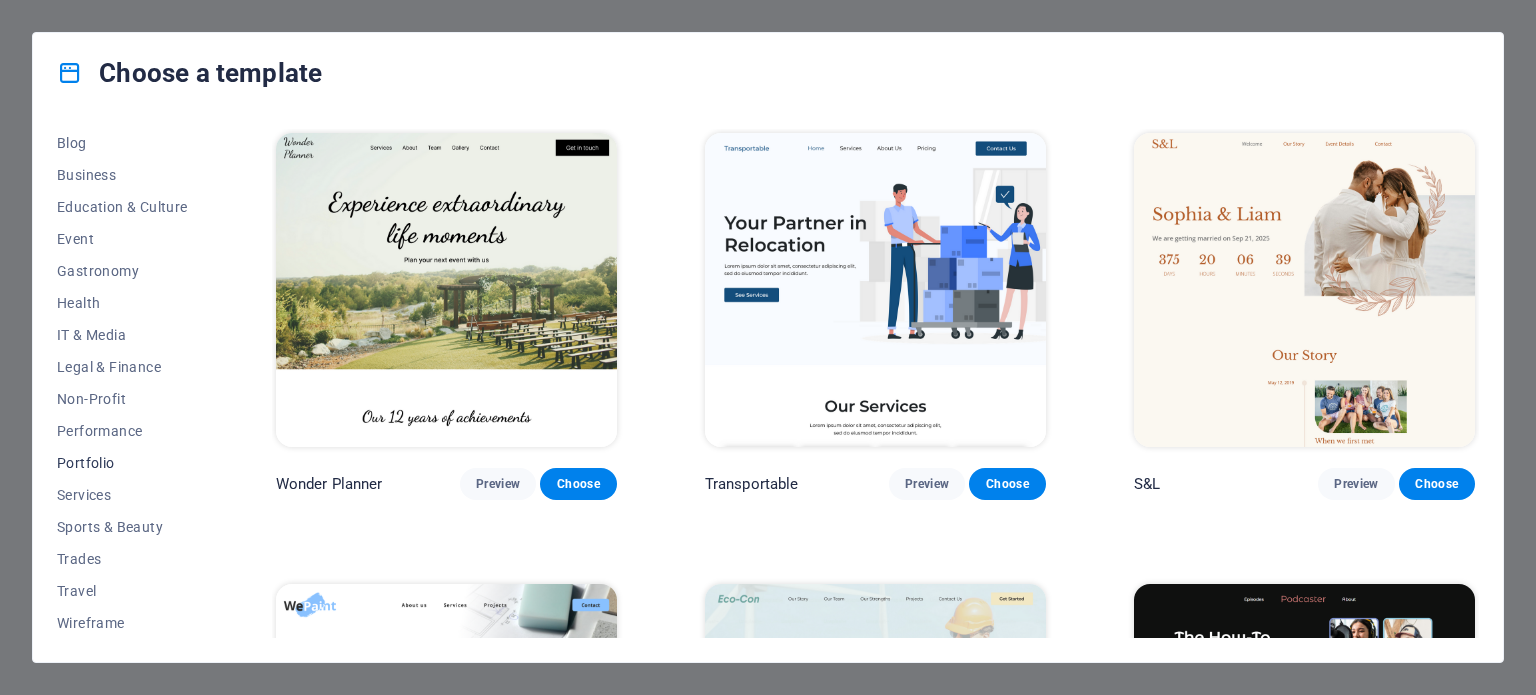 click on "Portfolio" at bounding box center (122, 463) 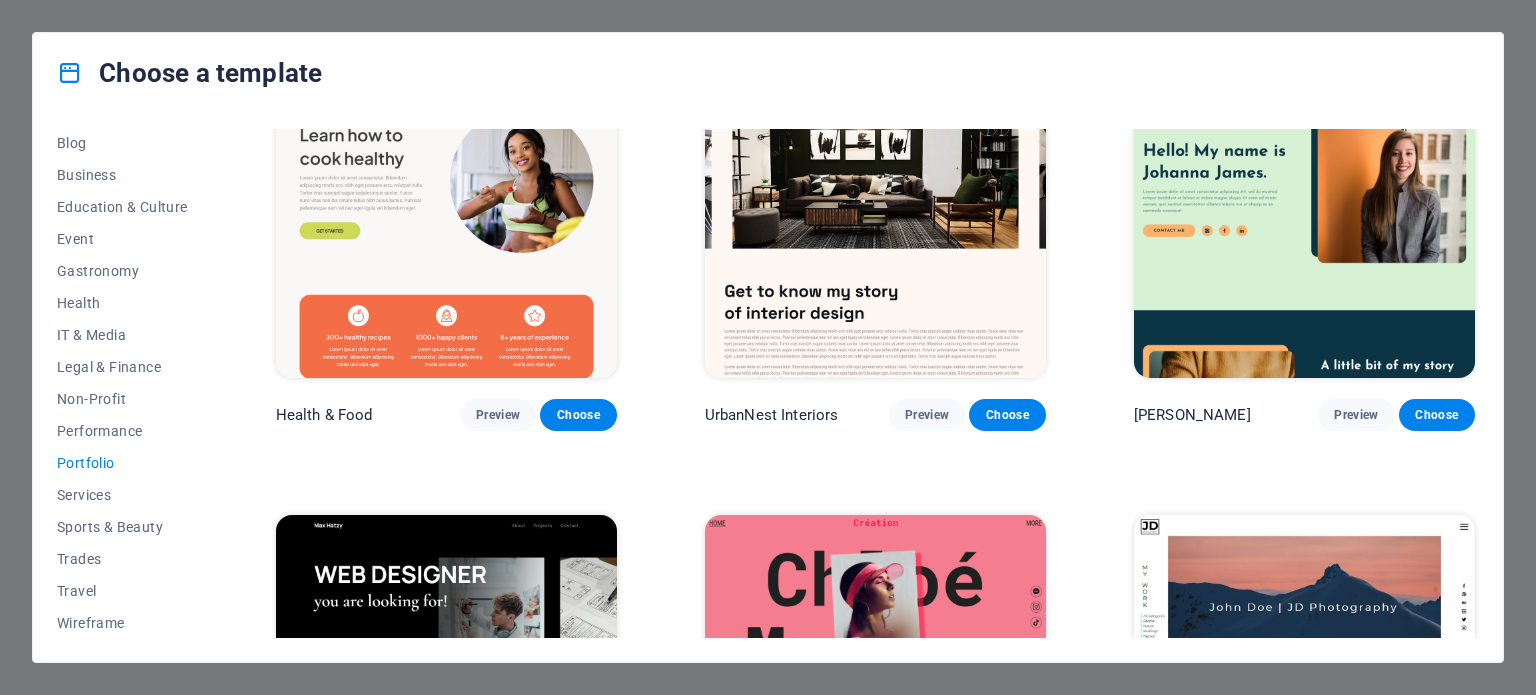 scroll, scrollTop: 0, scrollLeft: 0, axis: both 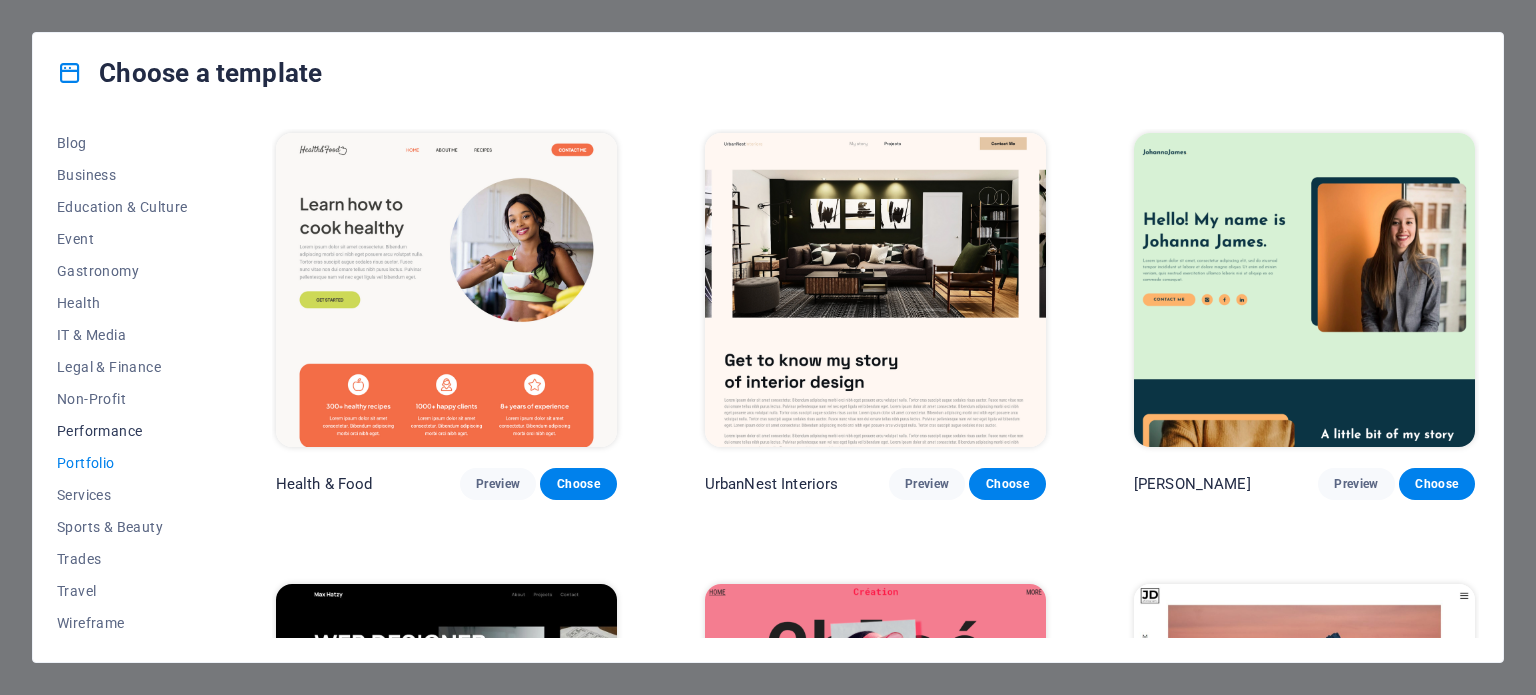 click on "Performance" at bounding box center [122, 431] 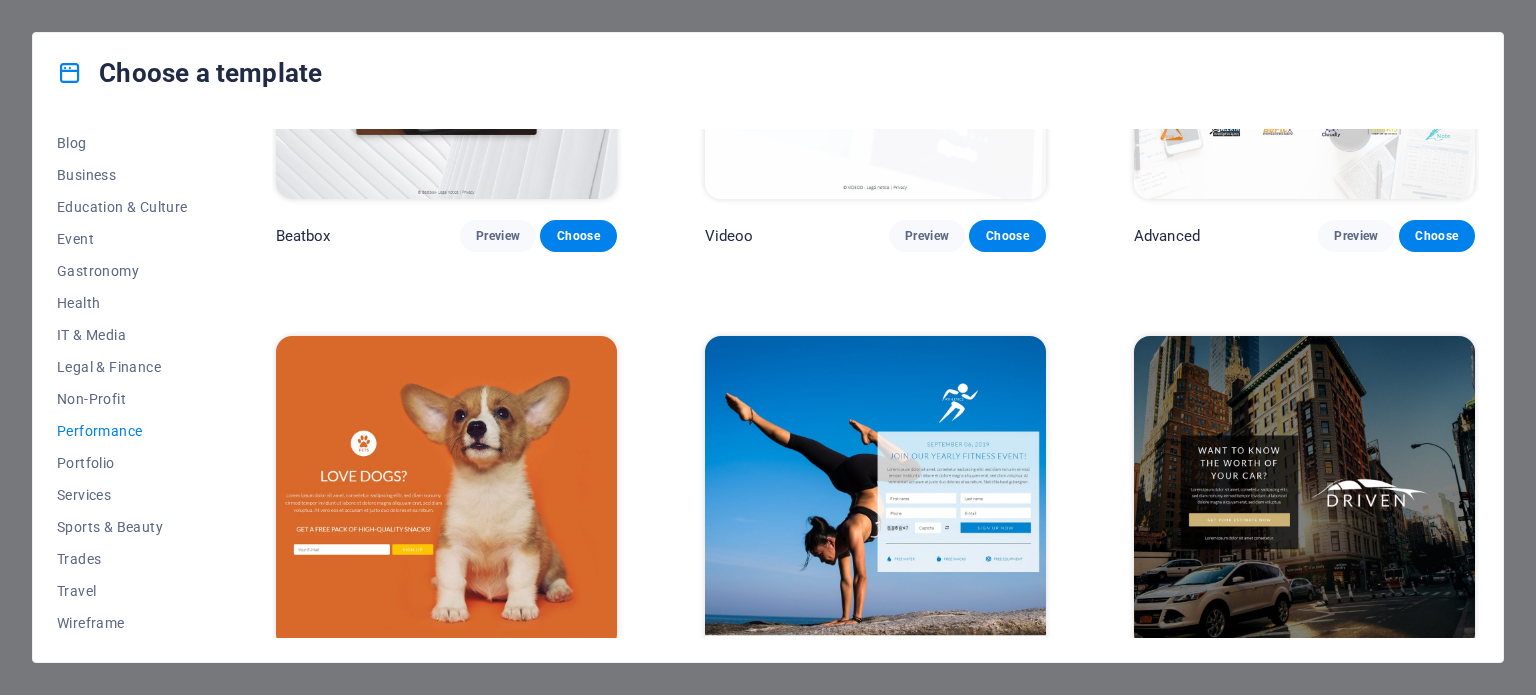 scroll, scrollTop: 500, scrollLeft: 0, axis: vertical 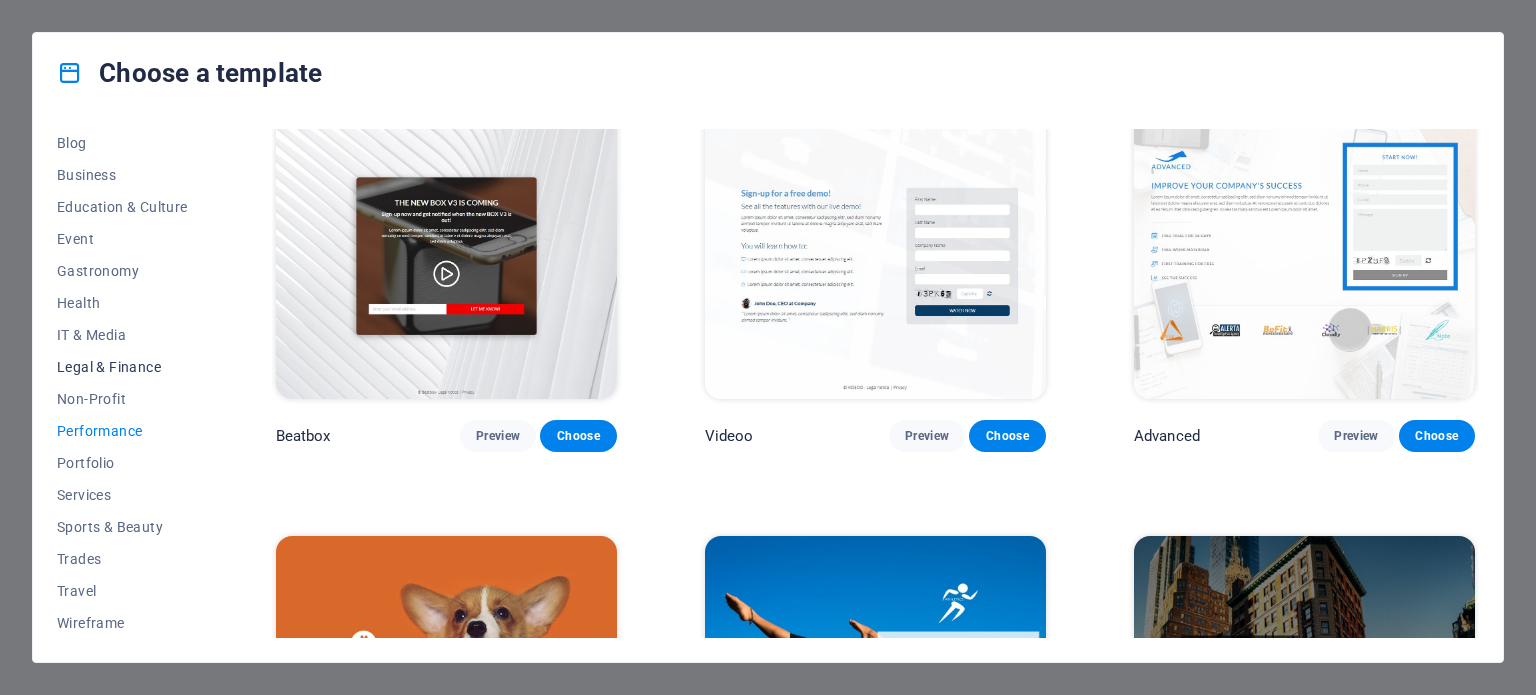 click on "Legal & Finance" at bounding box center (122, 367) 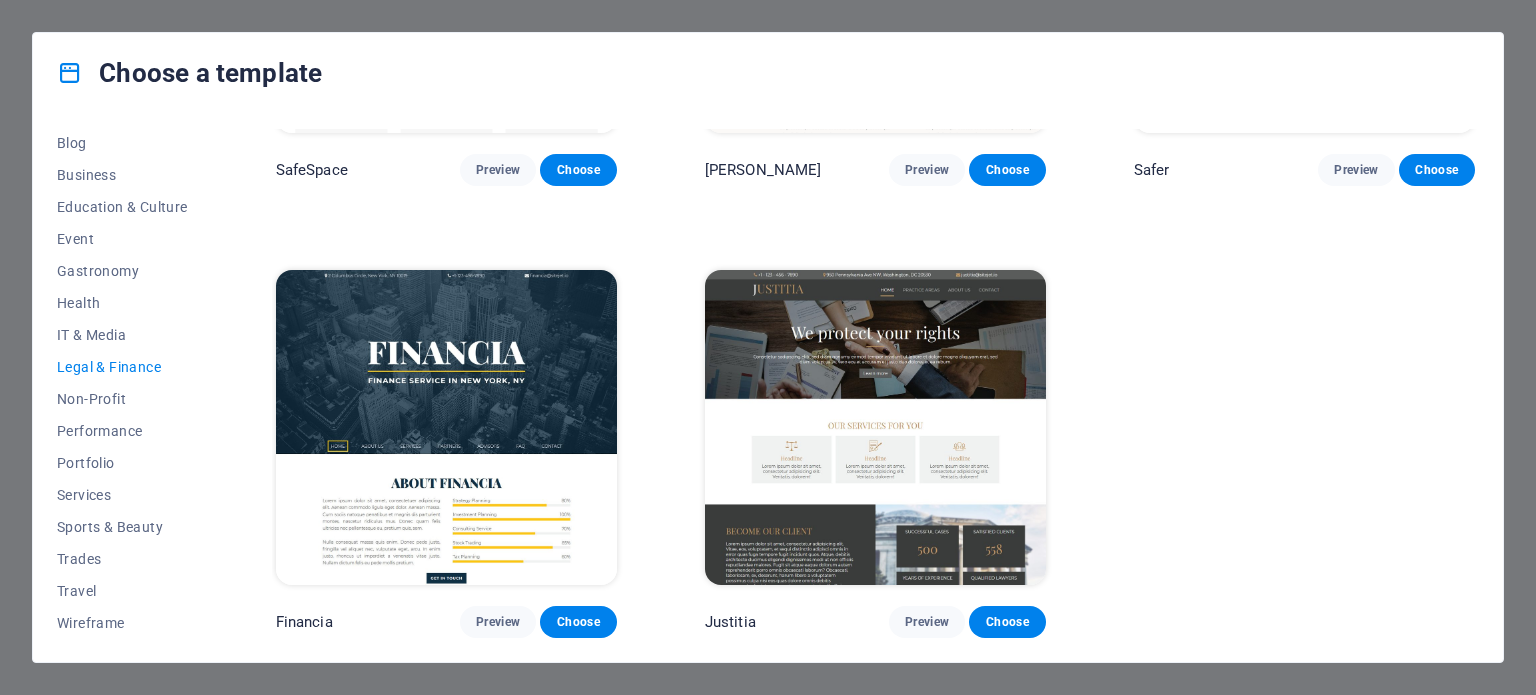 scroll, scrollTop: 11, scrollLeft: 0, axis: vertical 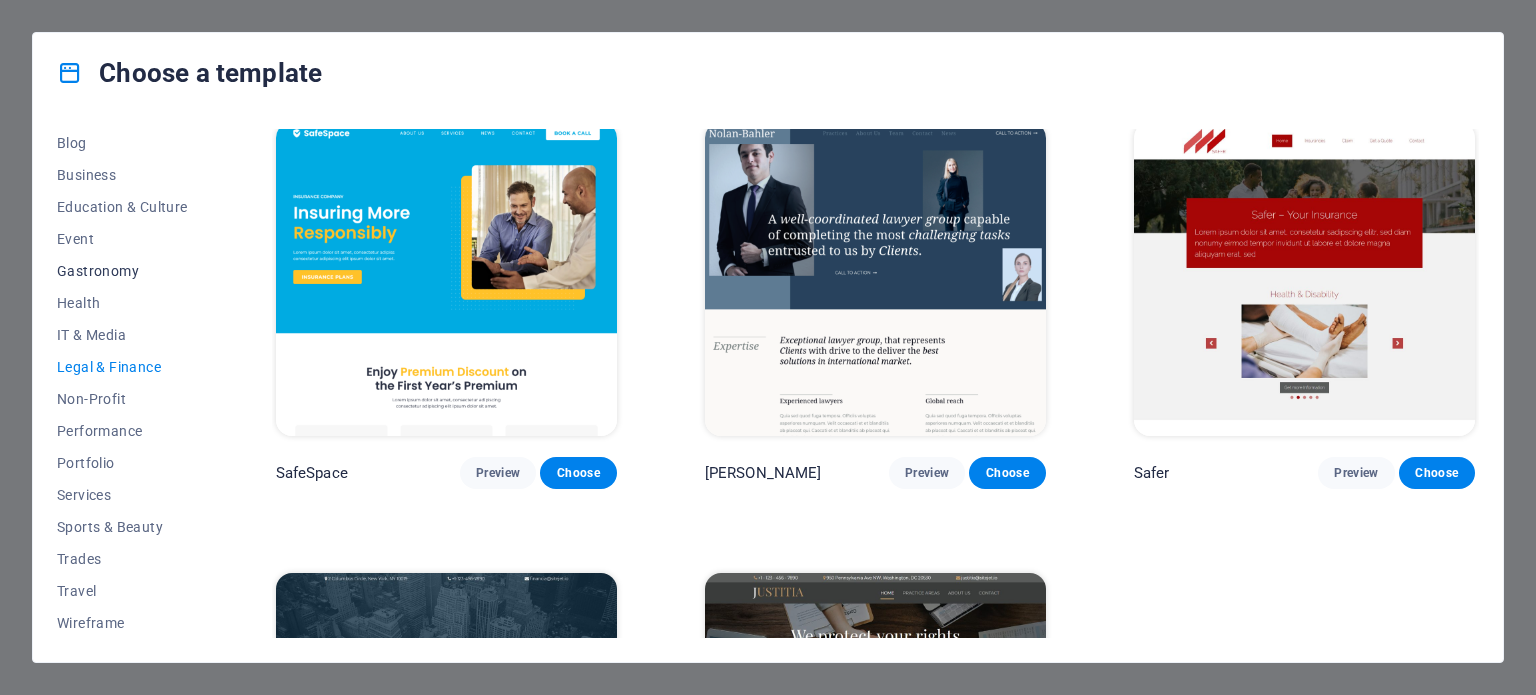 click on "Gastronomy" at bounding box center [122, 271] 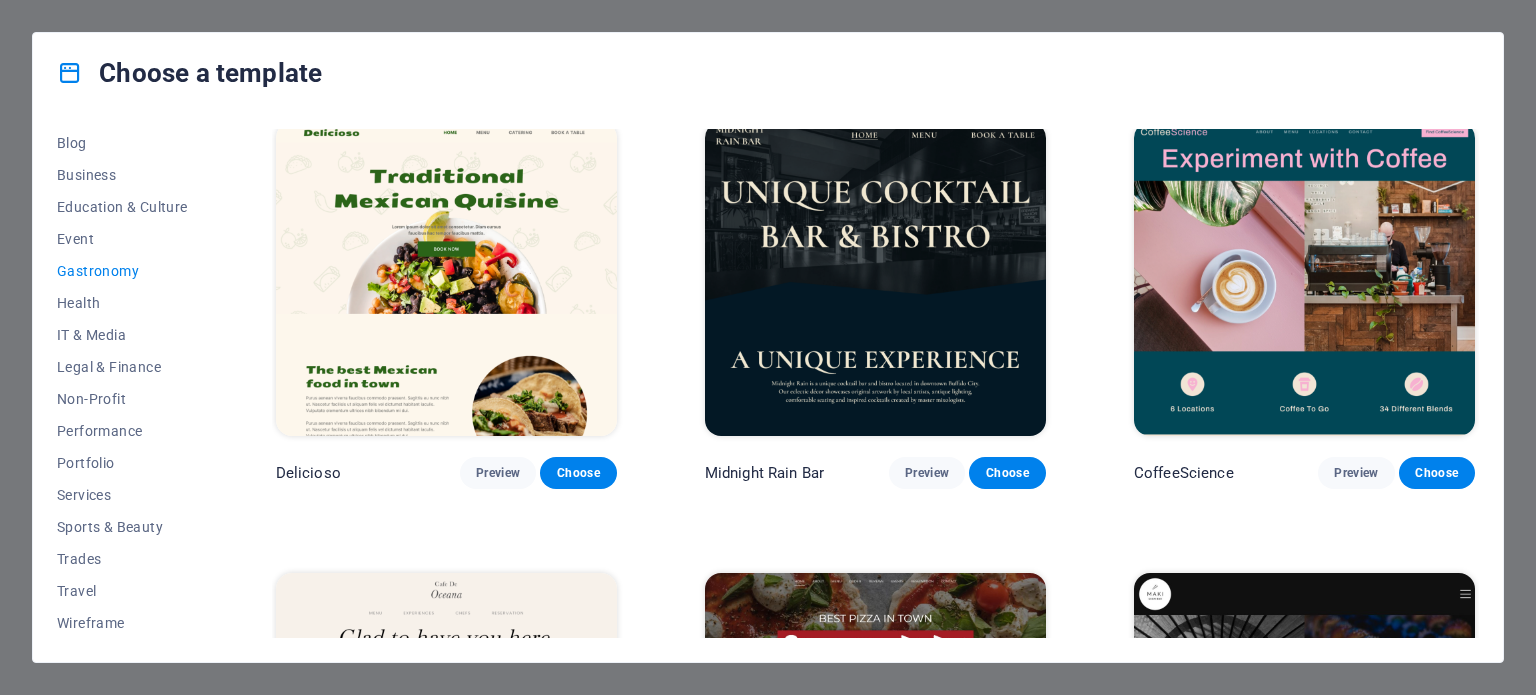 scroll, scrollTop: 500, scrollLeft: 0, axis: vertical 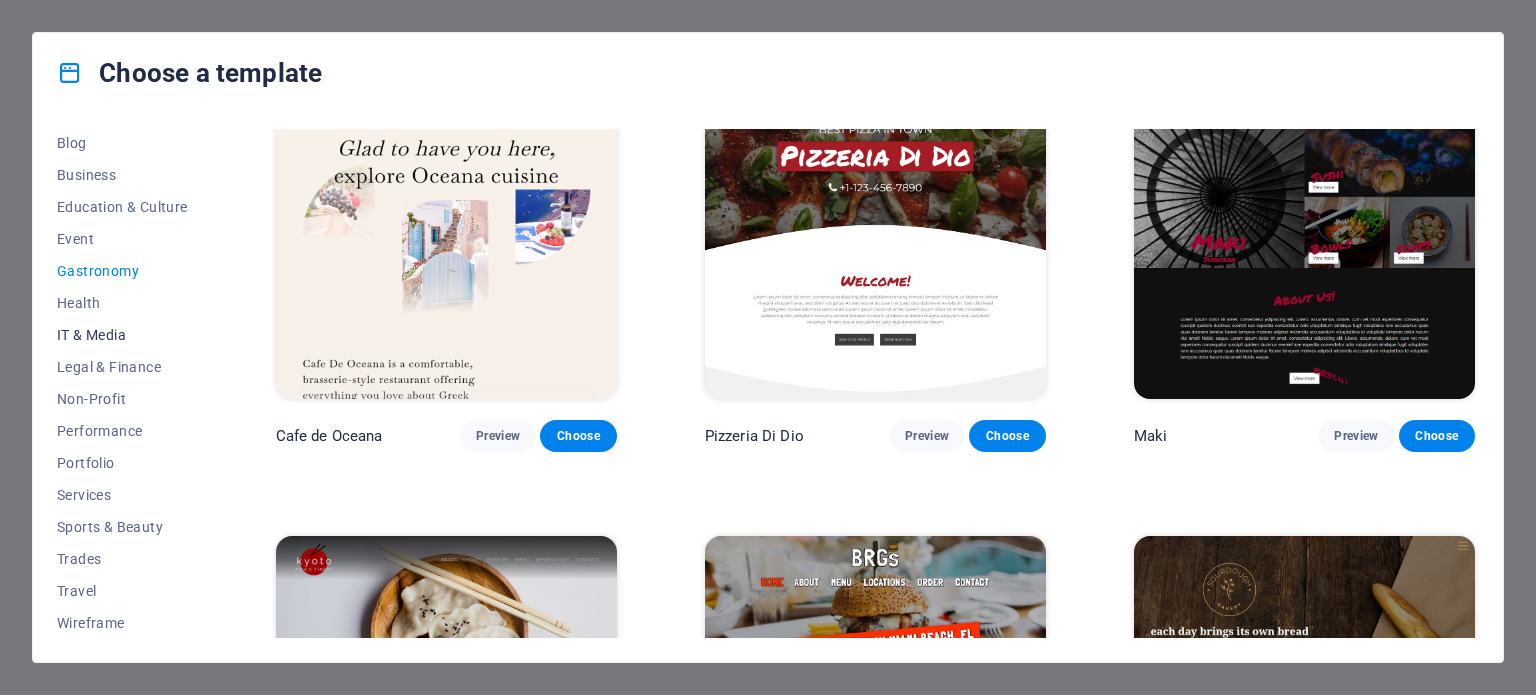 click on "IT & Media" at bounding box center [122, 335] 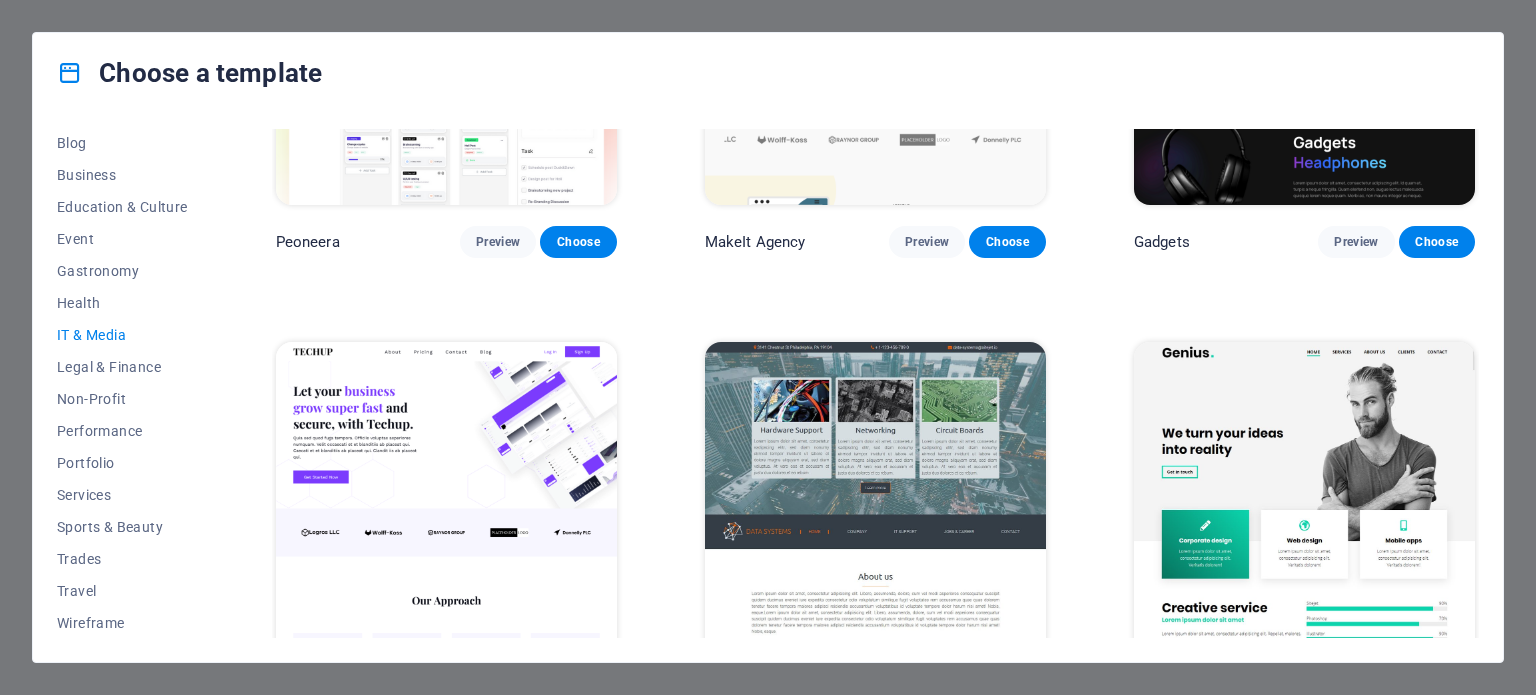 scroll, scrollTop: 112, scrollLeft: 0, axis: vertical 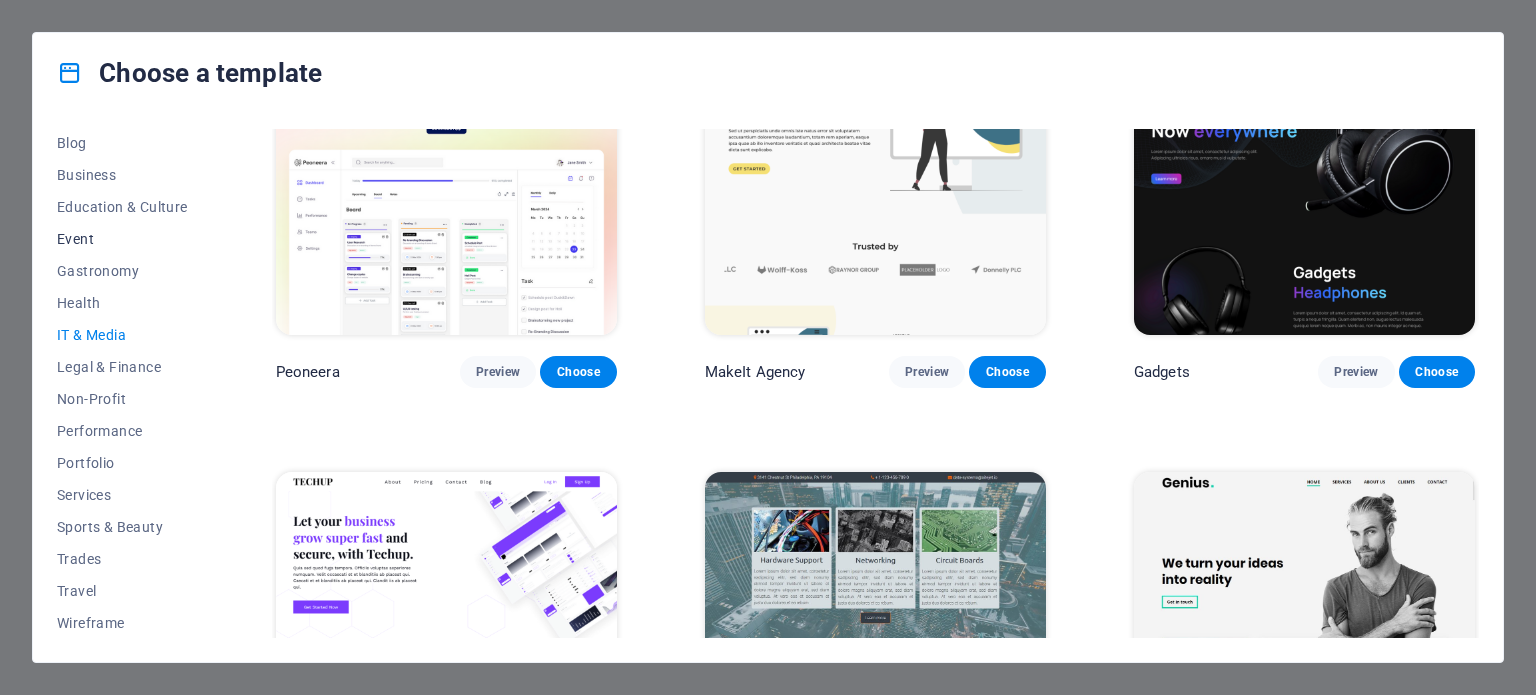 click on "Event" at bounding box center [122, 239] 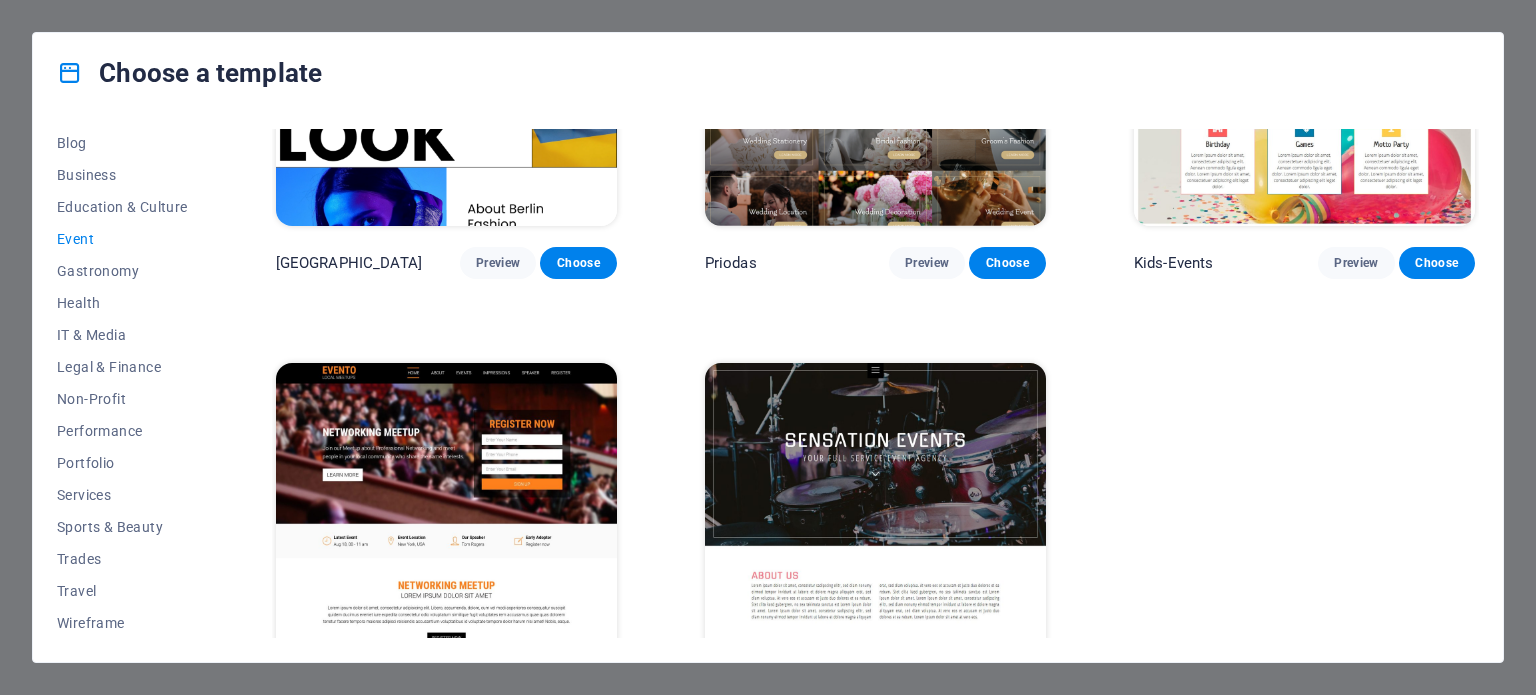 scroll, scrollTop: 700, scrollLeft: 0, axis: vertical 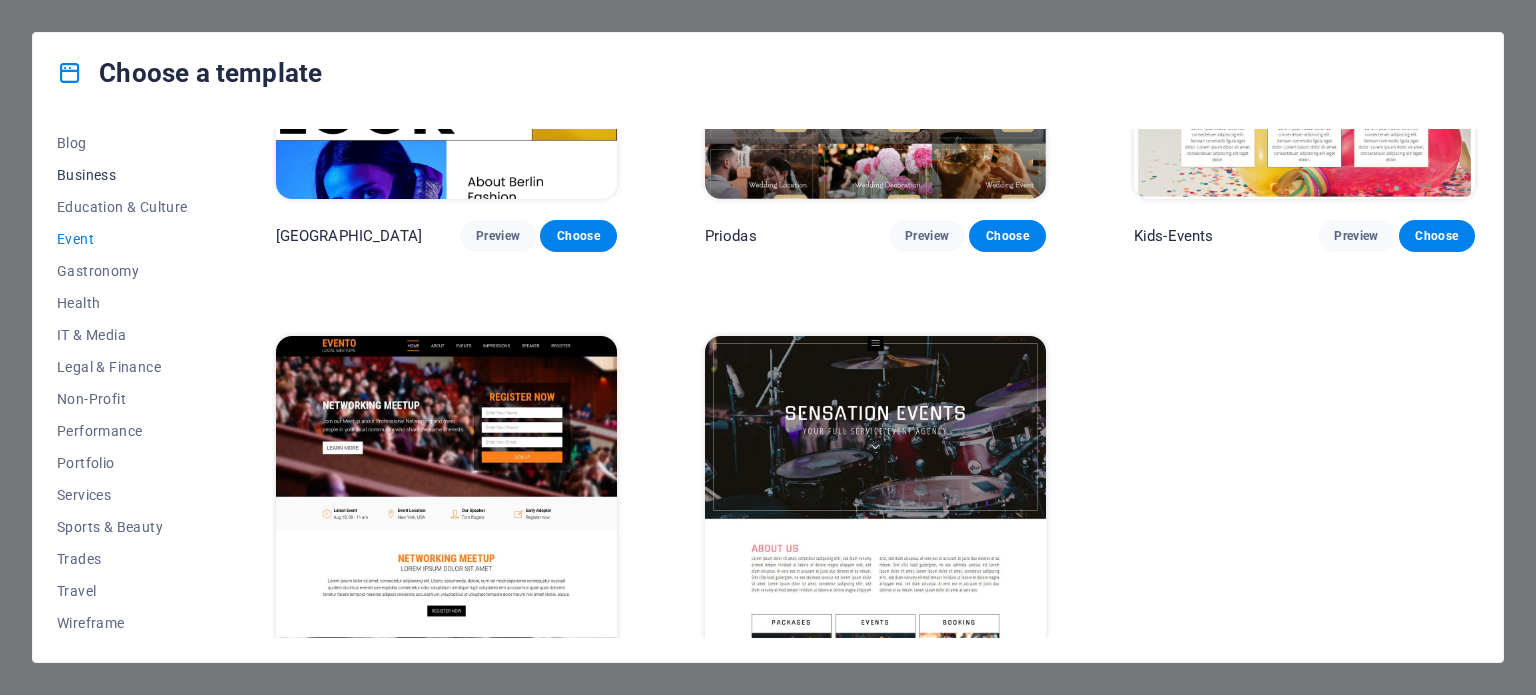 click on "Business" at bounding box center (122, 175) 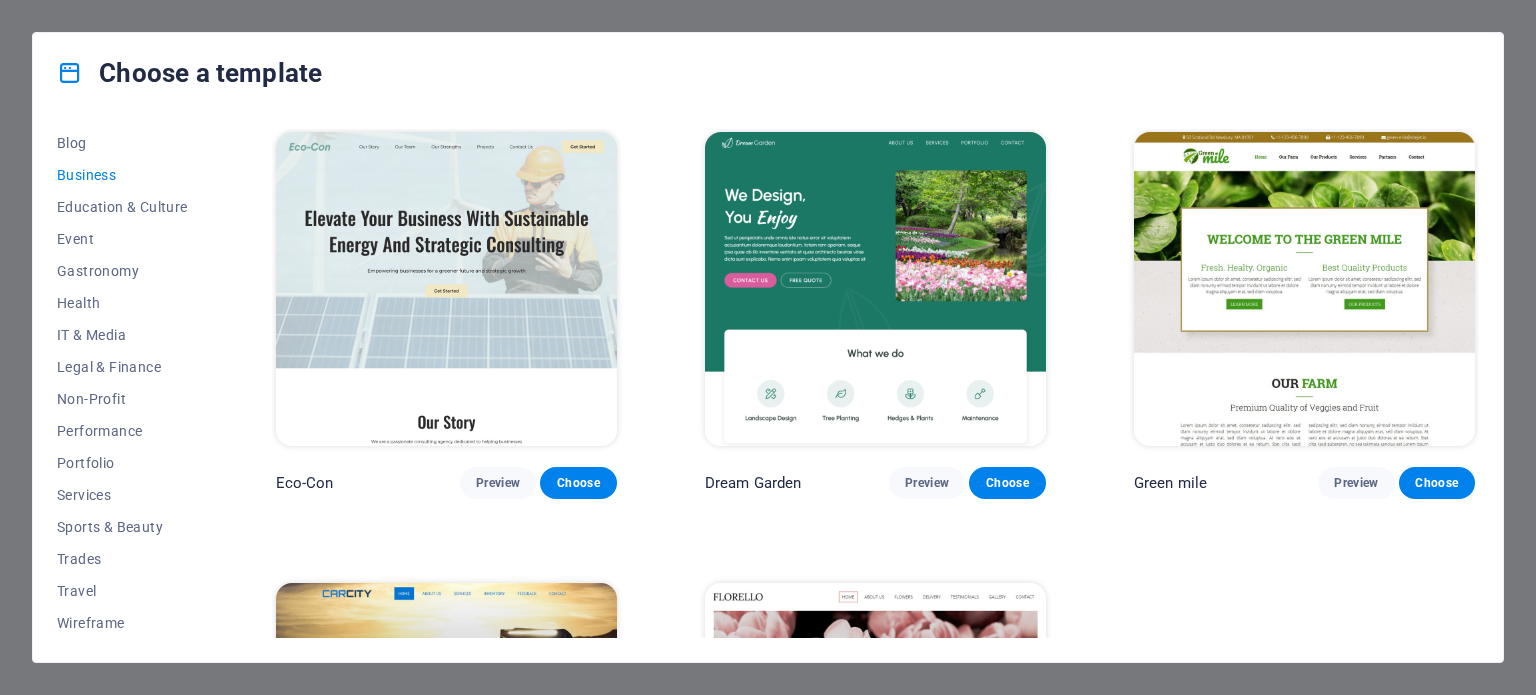 scroll, scrollTop: 0, scrollLeft: 0, axis: both 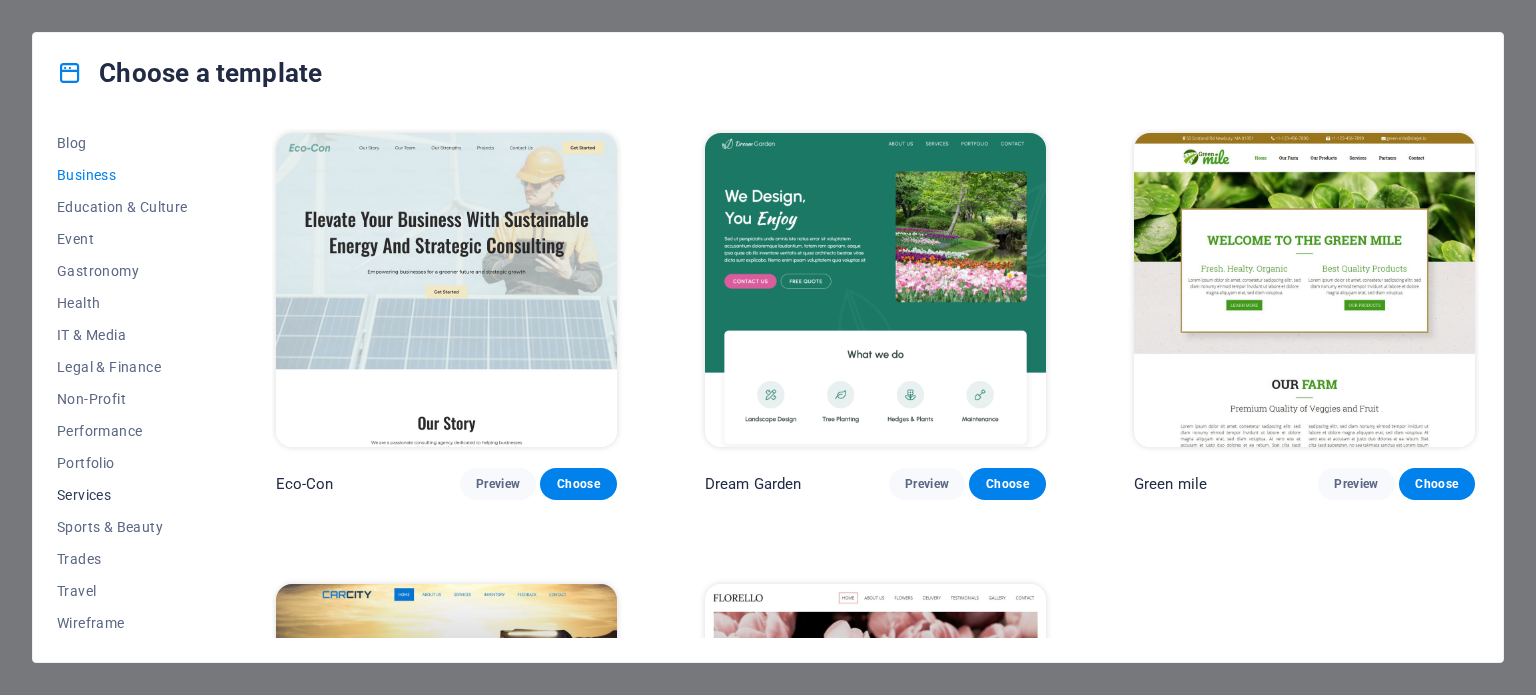 click on "Services" at bounding box center (122, 495) 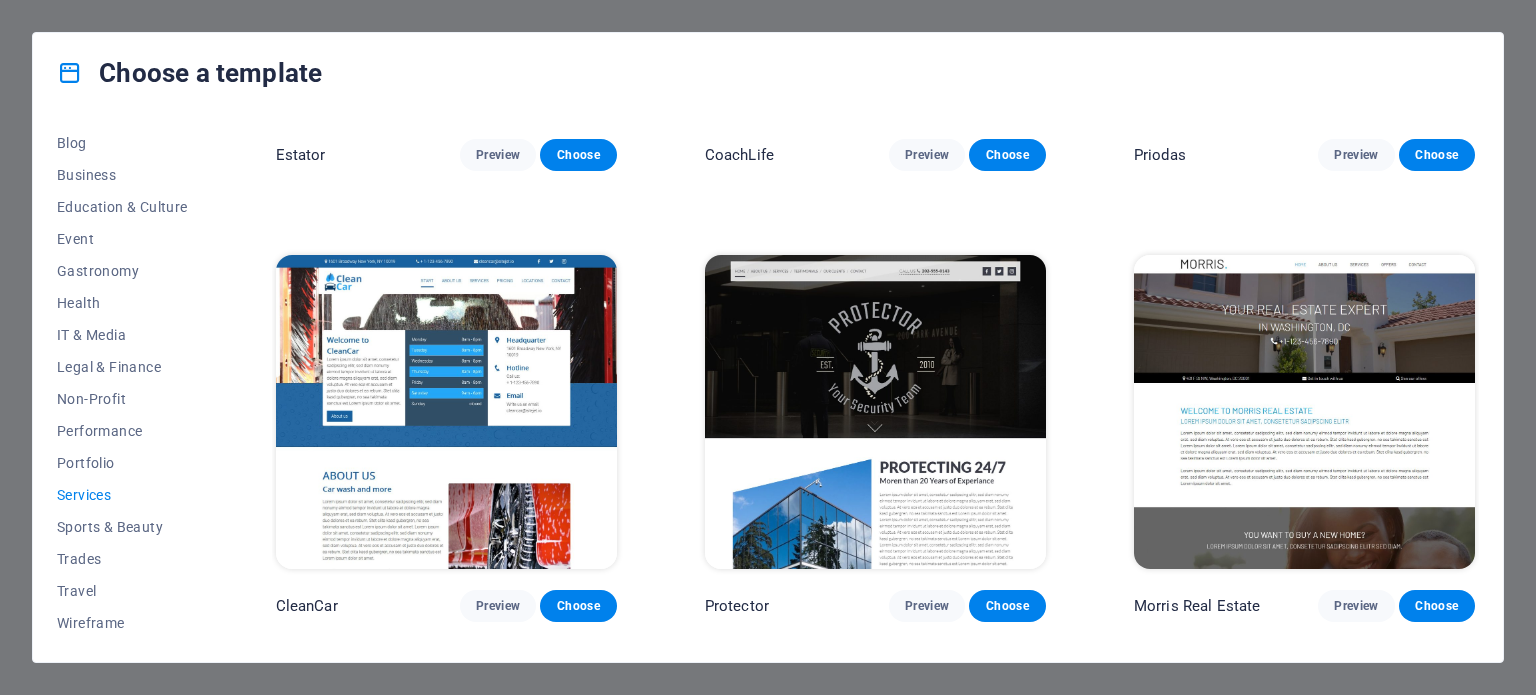 scroll, scrollTop: 1200, scrollLeft: 0, axis: vertical 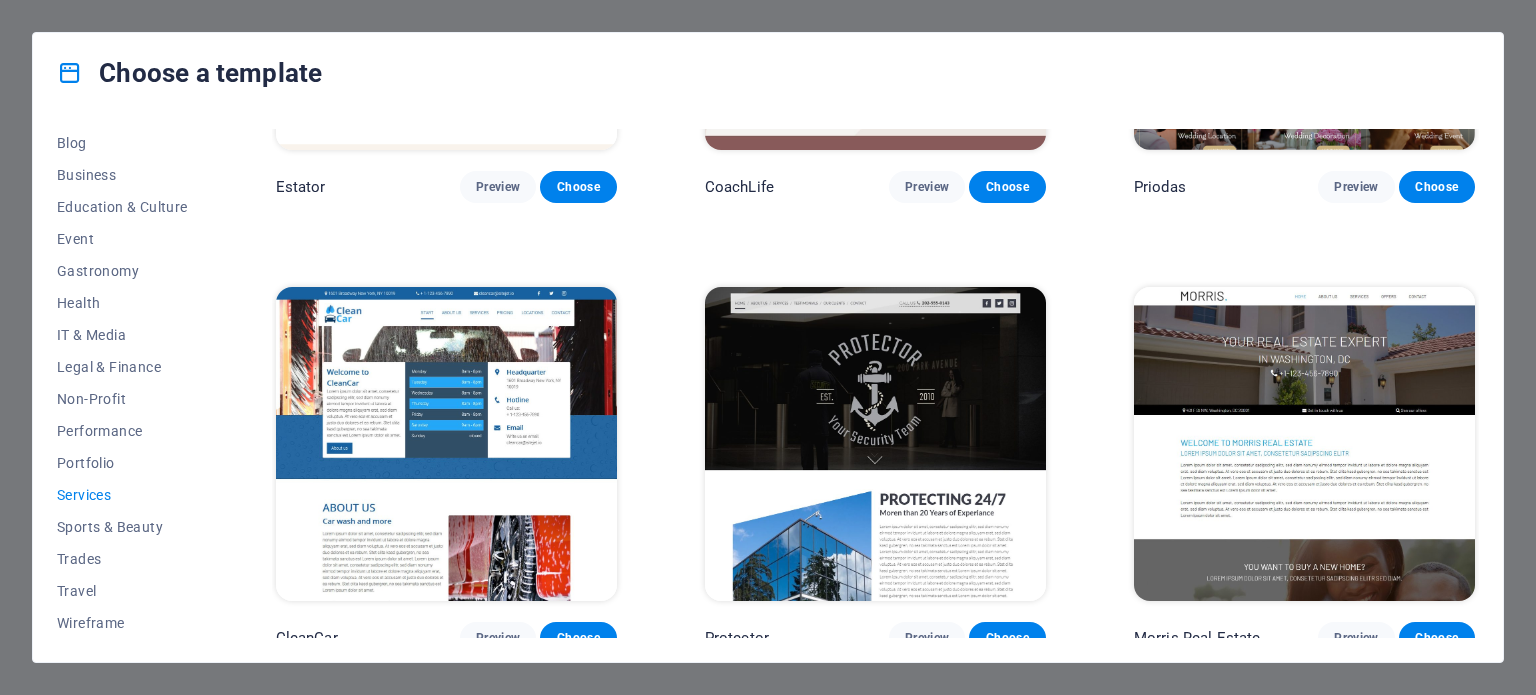 click at bounding box center (875, 444) 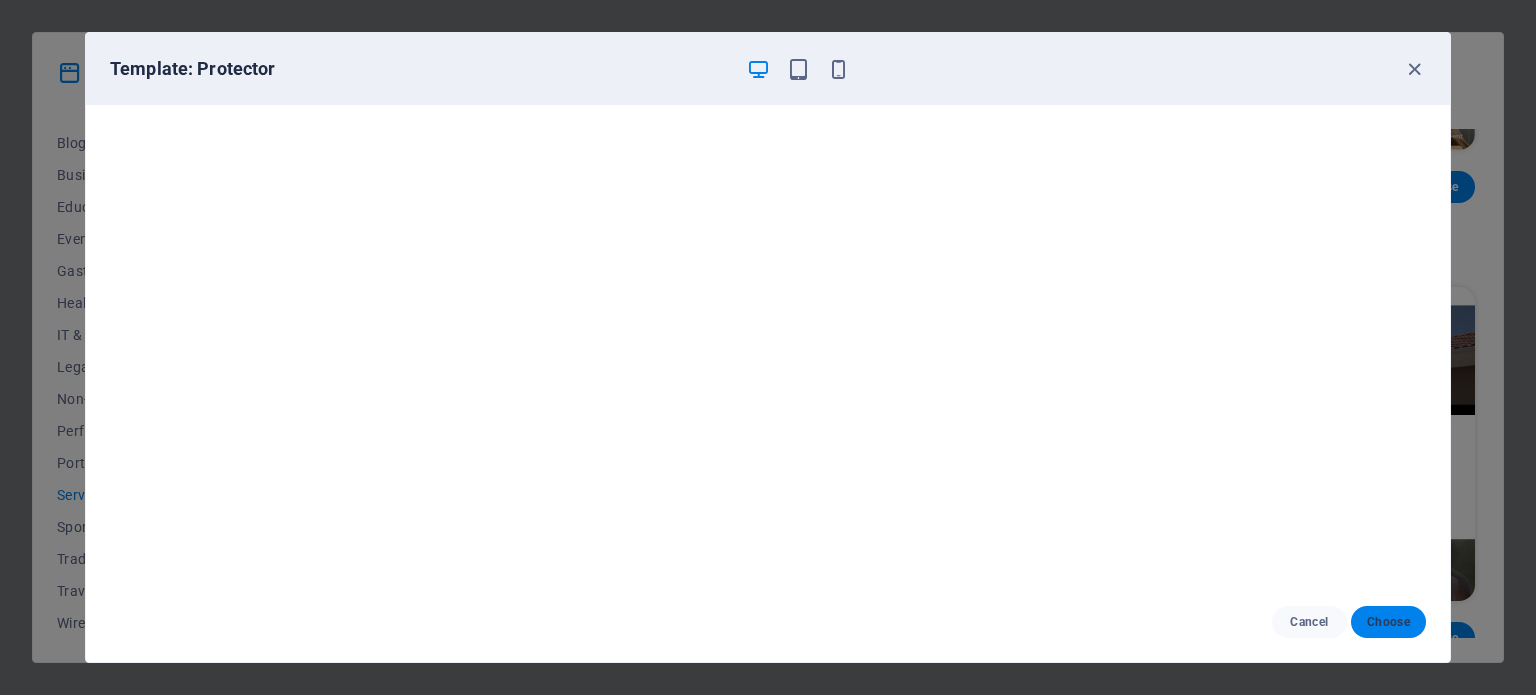 click on "Choose" at bounding box center [1388, 622] 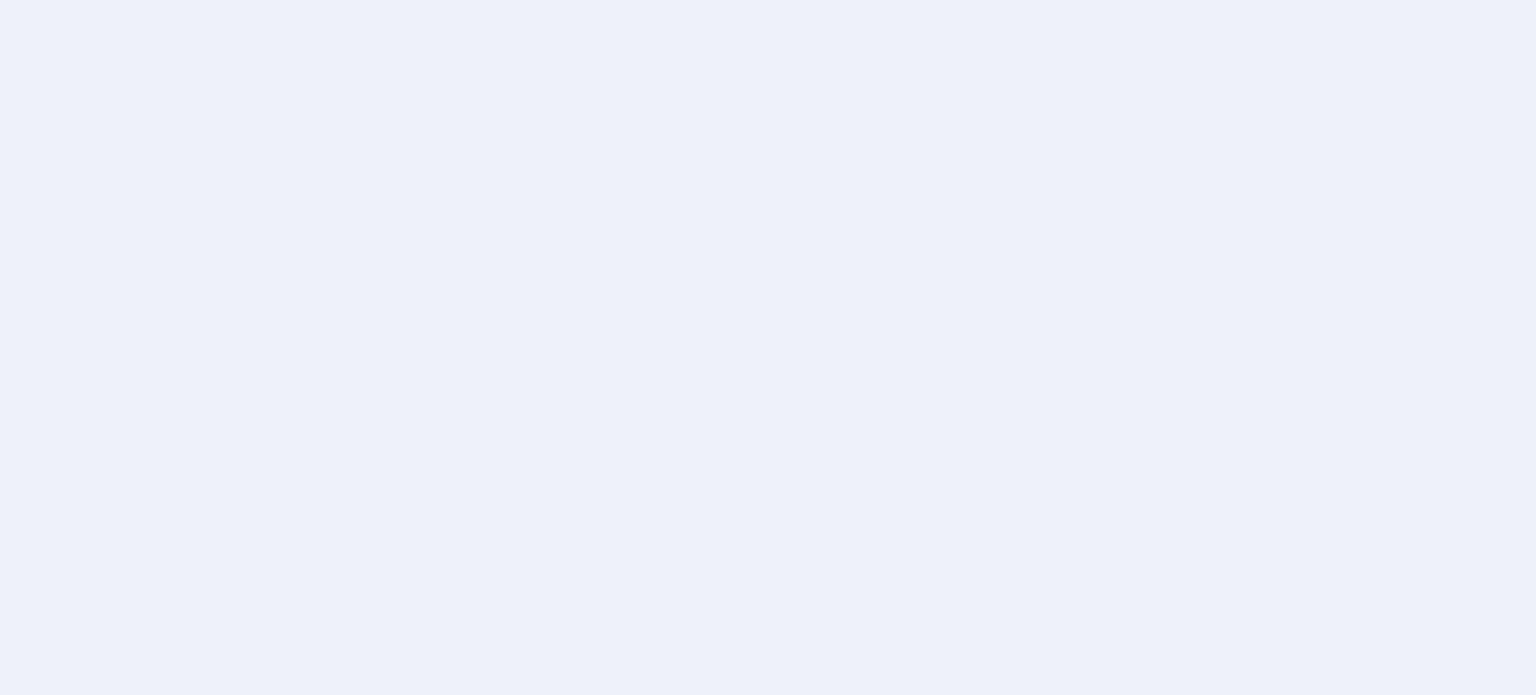 scroll, scrollTop: 0, scrollLeft: 0, axis: both 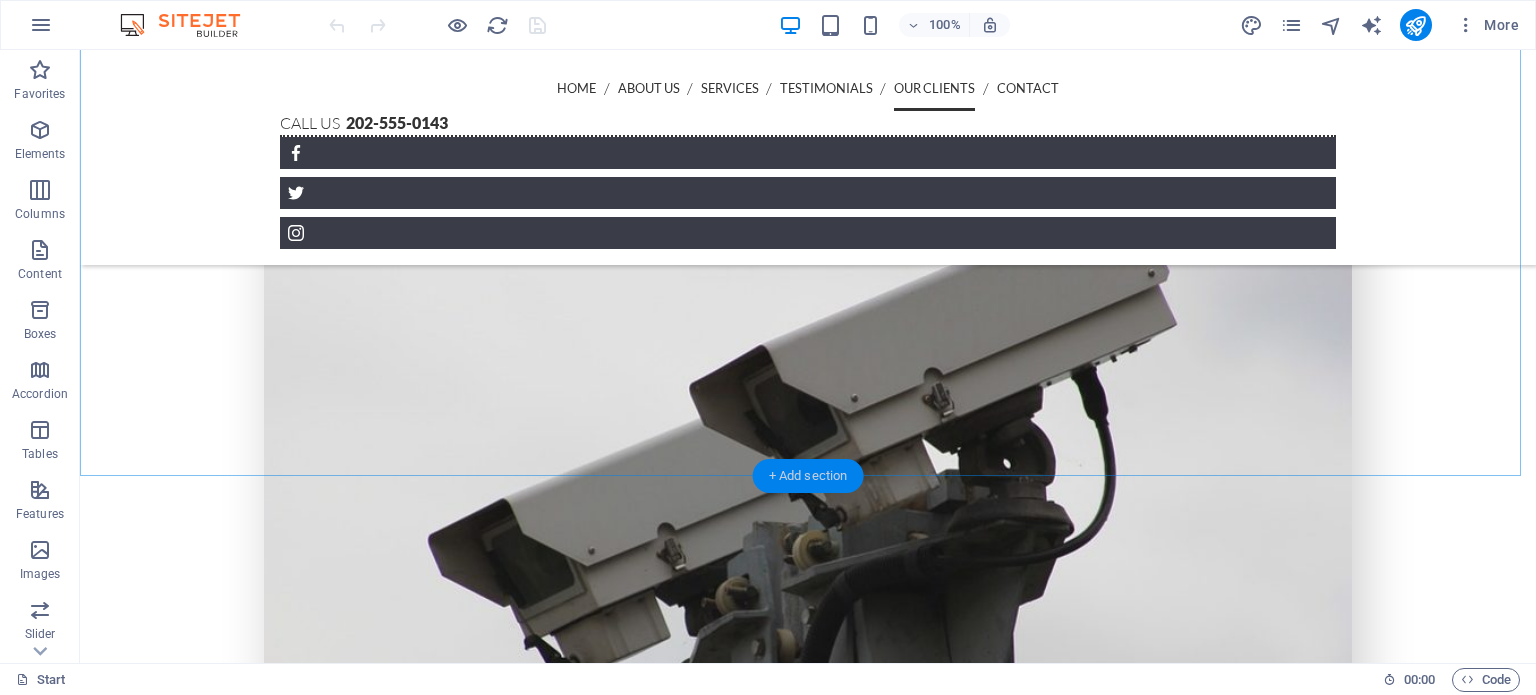 click on "+ Add section" at bounding box center [808, 476] 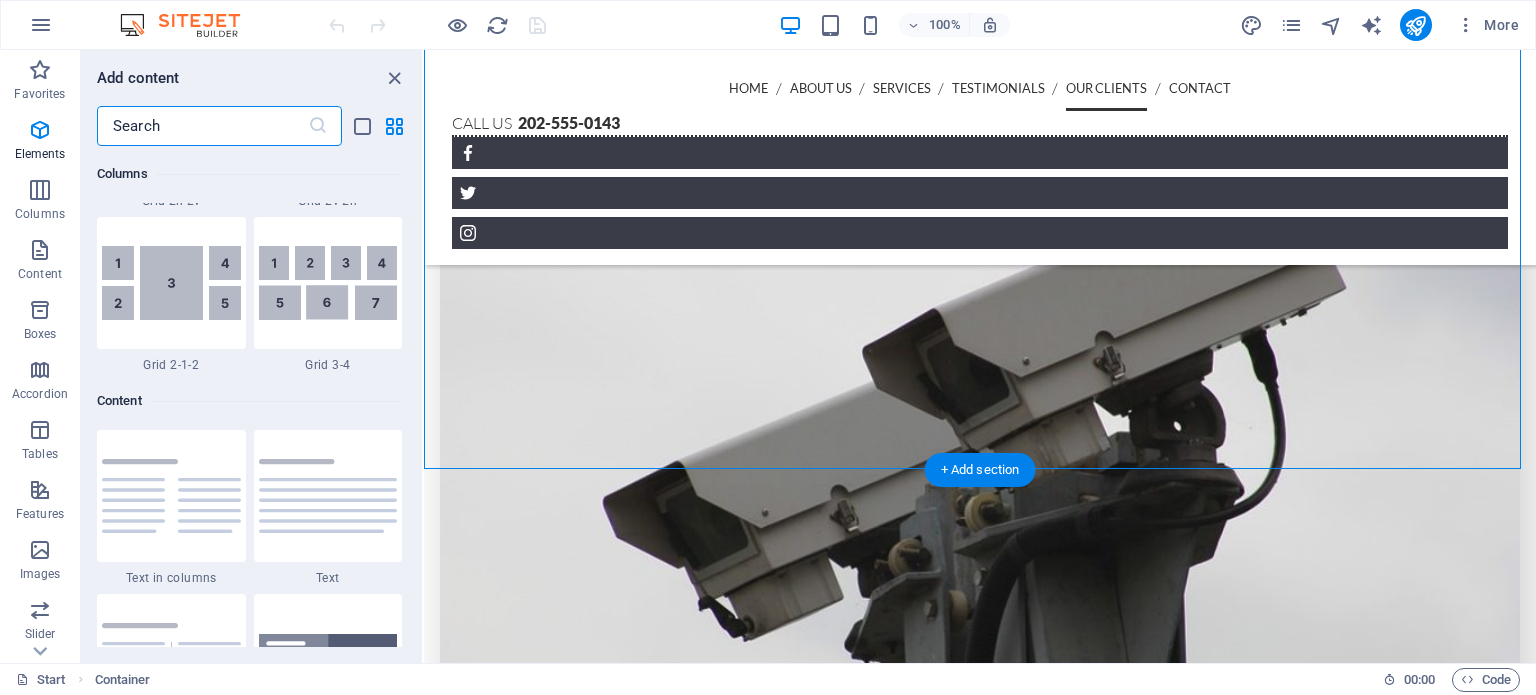 scroll, scrollTop: 3499, scrollLeft: 0, axis: vertical 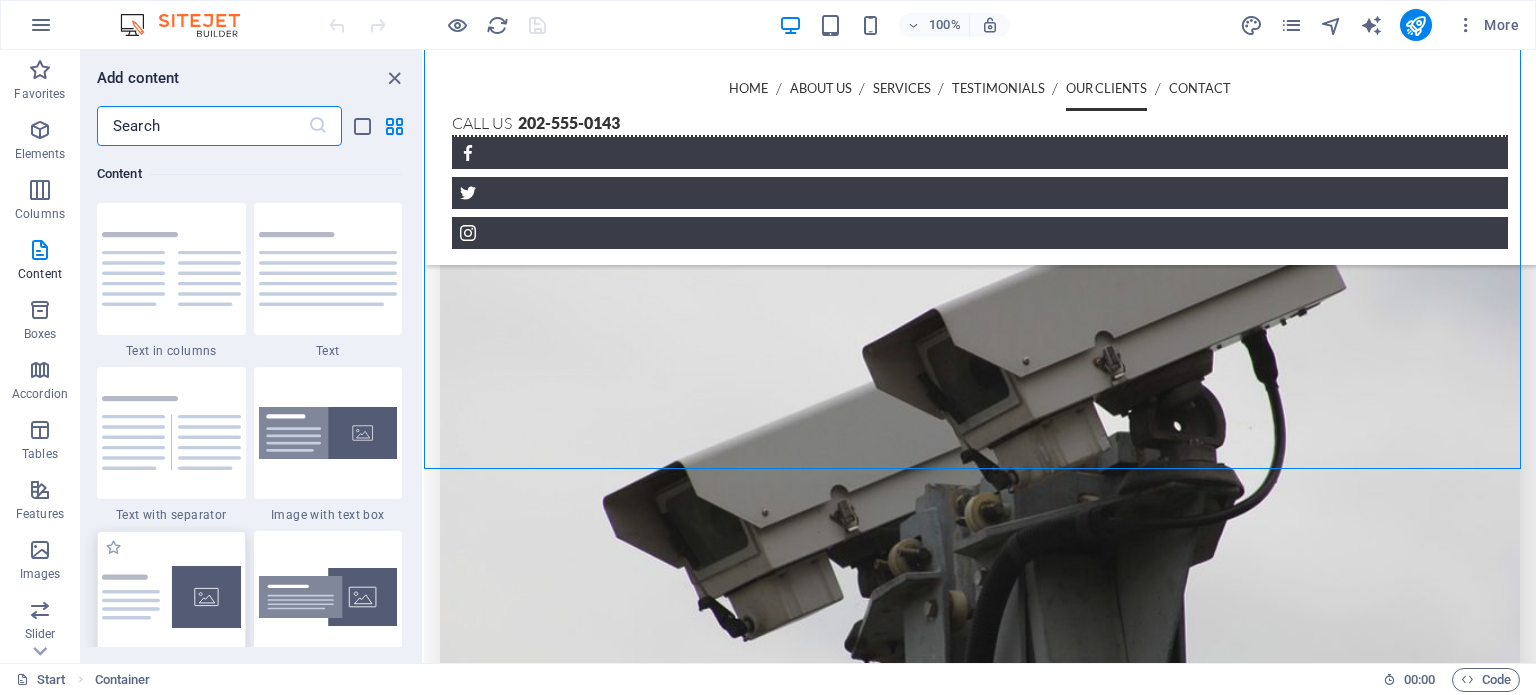 click at bounding box center (171, 597) 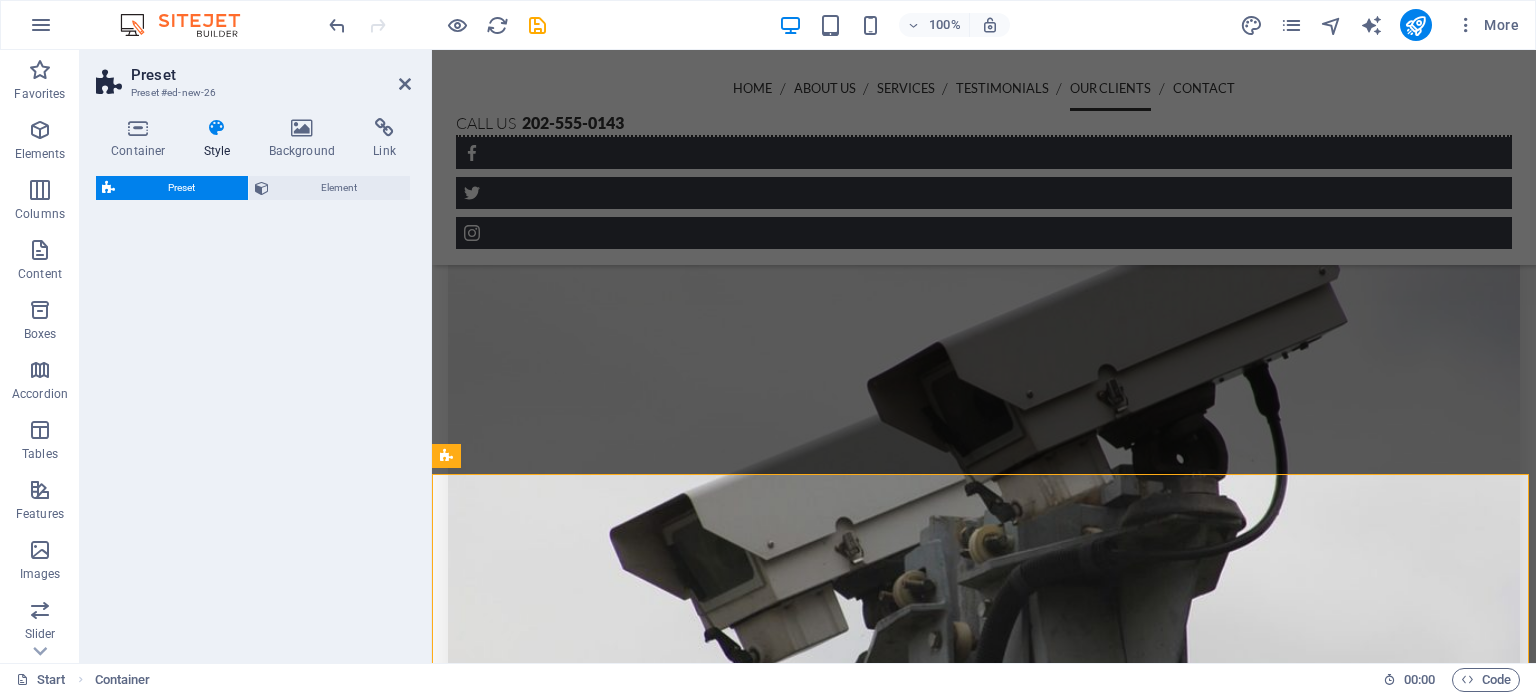 select on "rem" 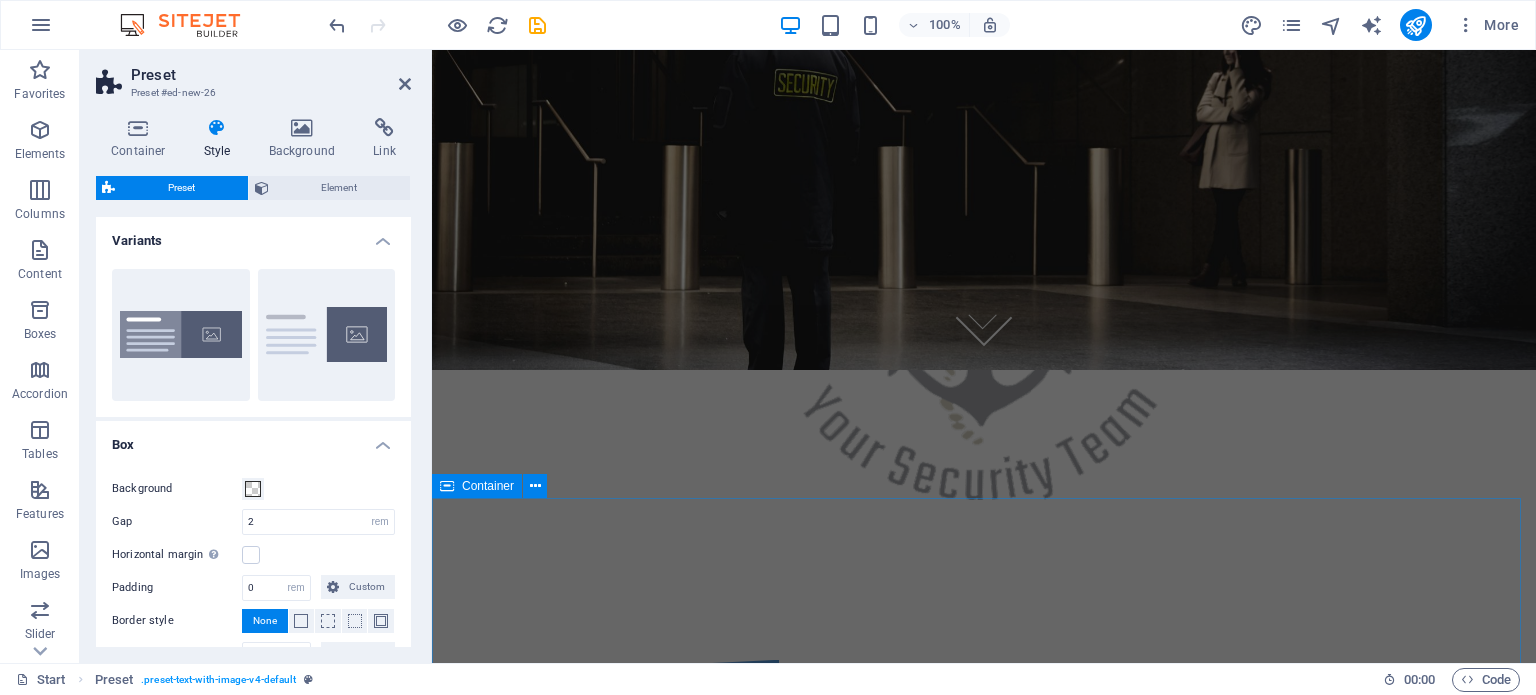 scroll, scrollTop: 200, scrollLeft: 0, axis: vertical 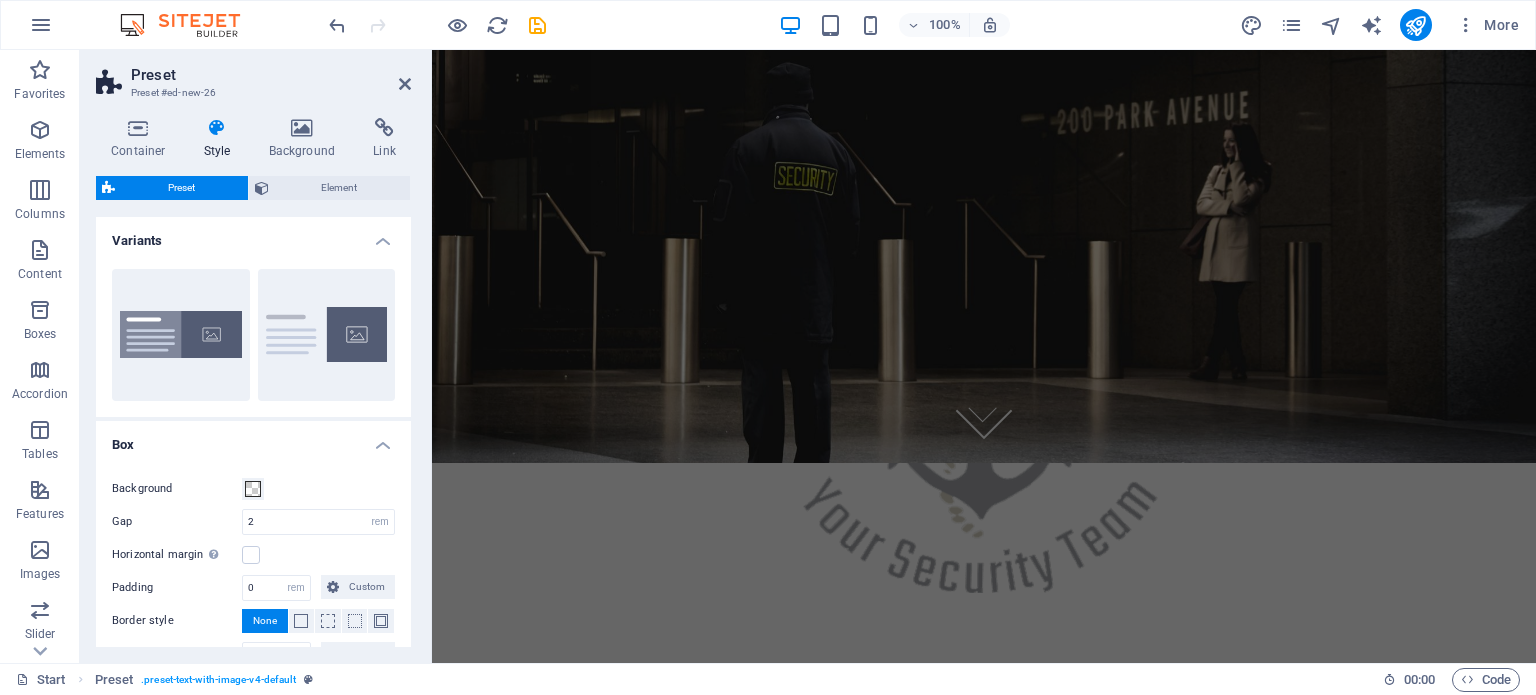 click on "Preset Preset #ed-new-26
Container Style Background Link Size Height Default px rem % vh vw Min. height None px rem % vh vw Width Default px rem % em vh vw Min. width None px rem % vh vw Content width Default Custom width Width Default px rem % em vh vw Min. width None px rem % vh vw Default padding Custom spacing Default content width and padding can be changed under Design. Edit design Layout (Flexbox) Alignment Determines the flex direction. Default Main axis Determine how elements should behave along the main axis inside this container (justify content). Default Side axis Control the vertical direction of the element inside of the container (align items). Default Wrap Default On Off Fill Controls the distances and direction of elements on the y-axis across several lines (align content). Default Accessibility ARIA helps assistive technologies (like screen readers) to understand the role, state, and behavior of web elements Role The ARIA role defines the purpose of an element.  None Alert %" at bounding box center (256, 356) 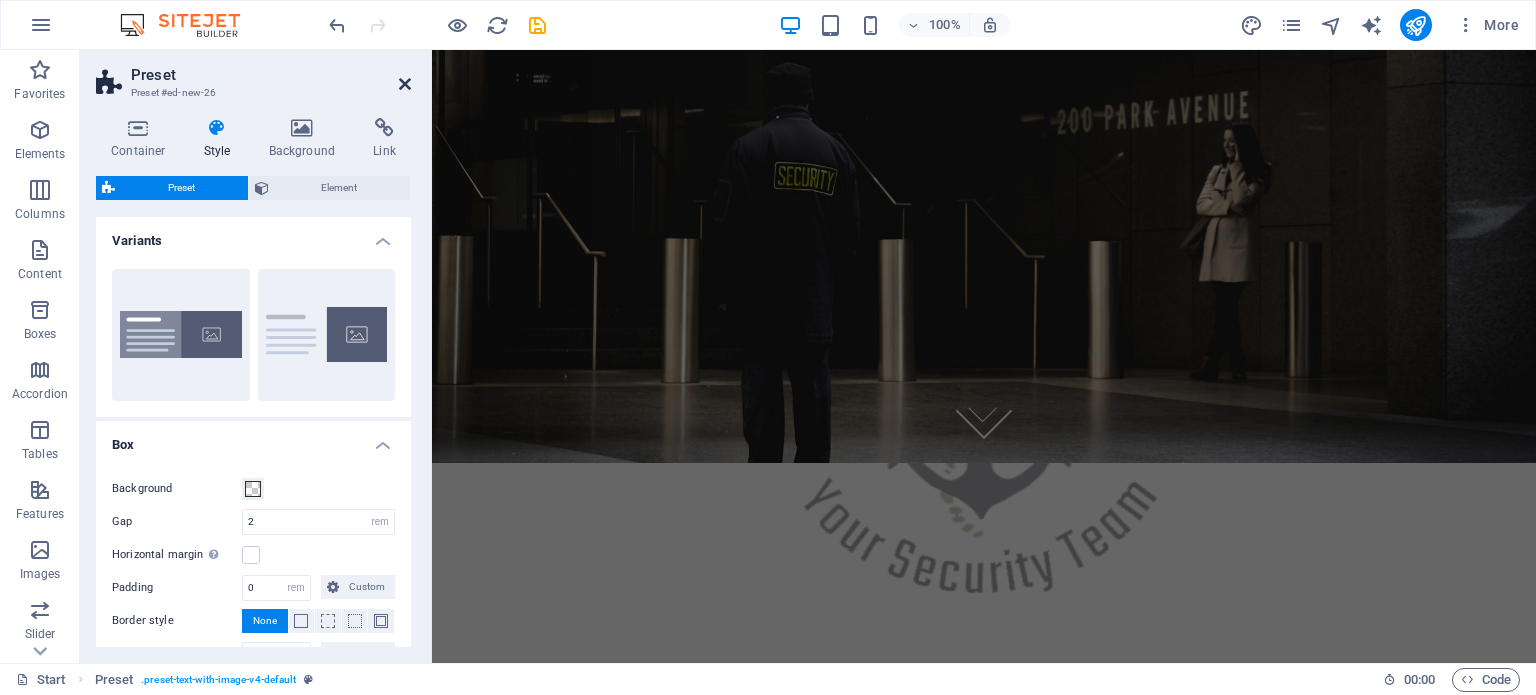 drag, startPoint x: 409, startPoint y: 82, endPoint x: 329, endPoint y: 34, distance: 93.29523 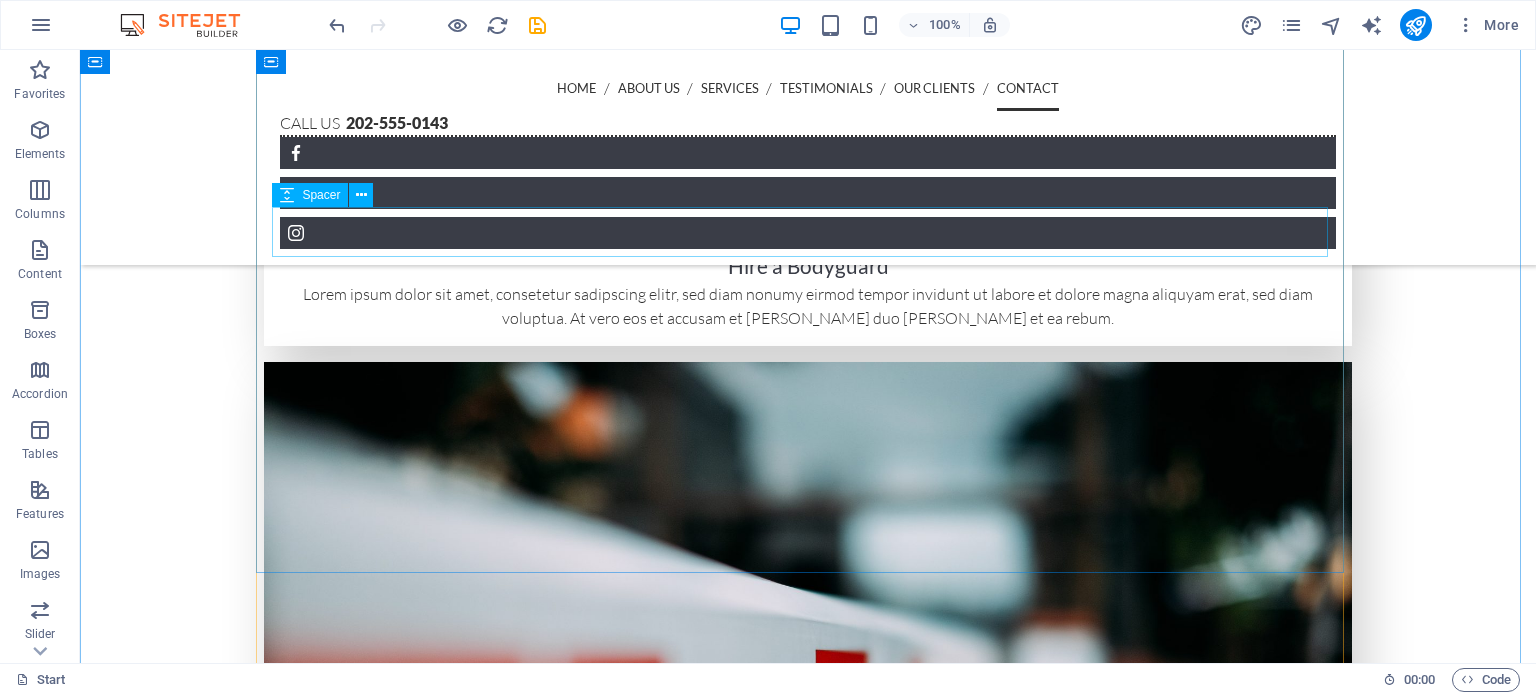 scroll, scrollTop: 6013, scrollLeft: 0, axis: vertical 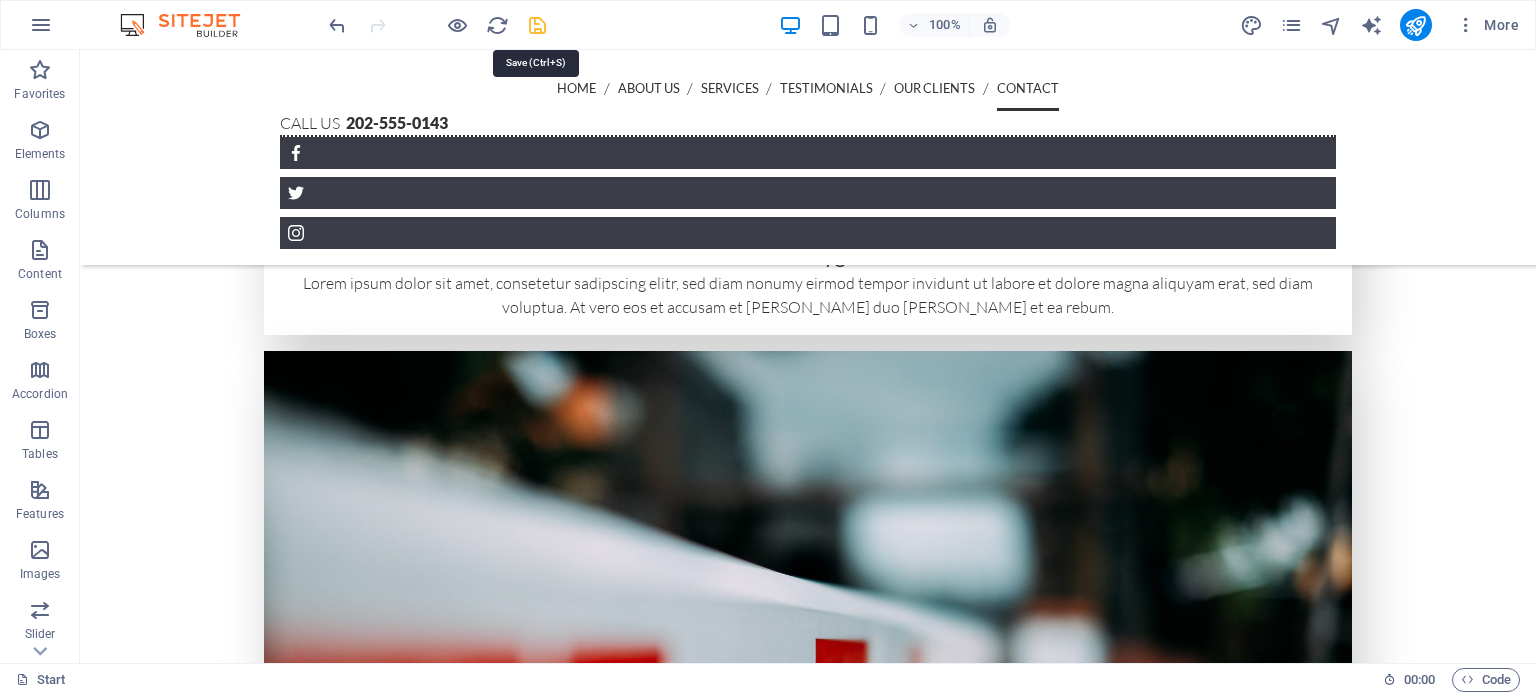 click at bounding box center [537, 25] 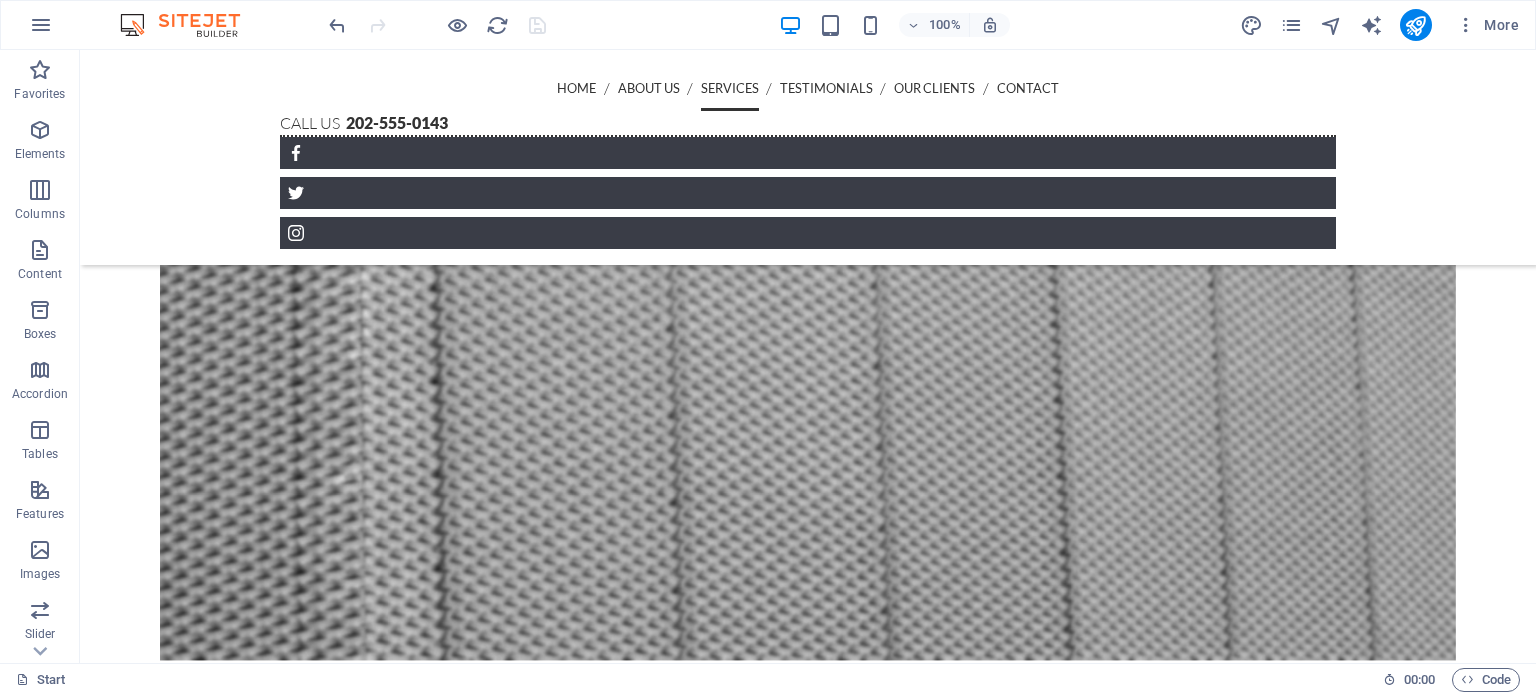 scroll, scrollTop: 1877, scrollLeft: 0, axis: vertical 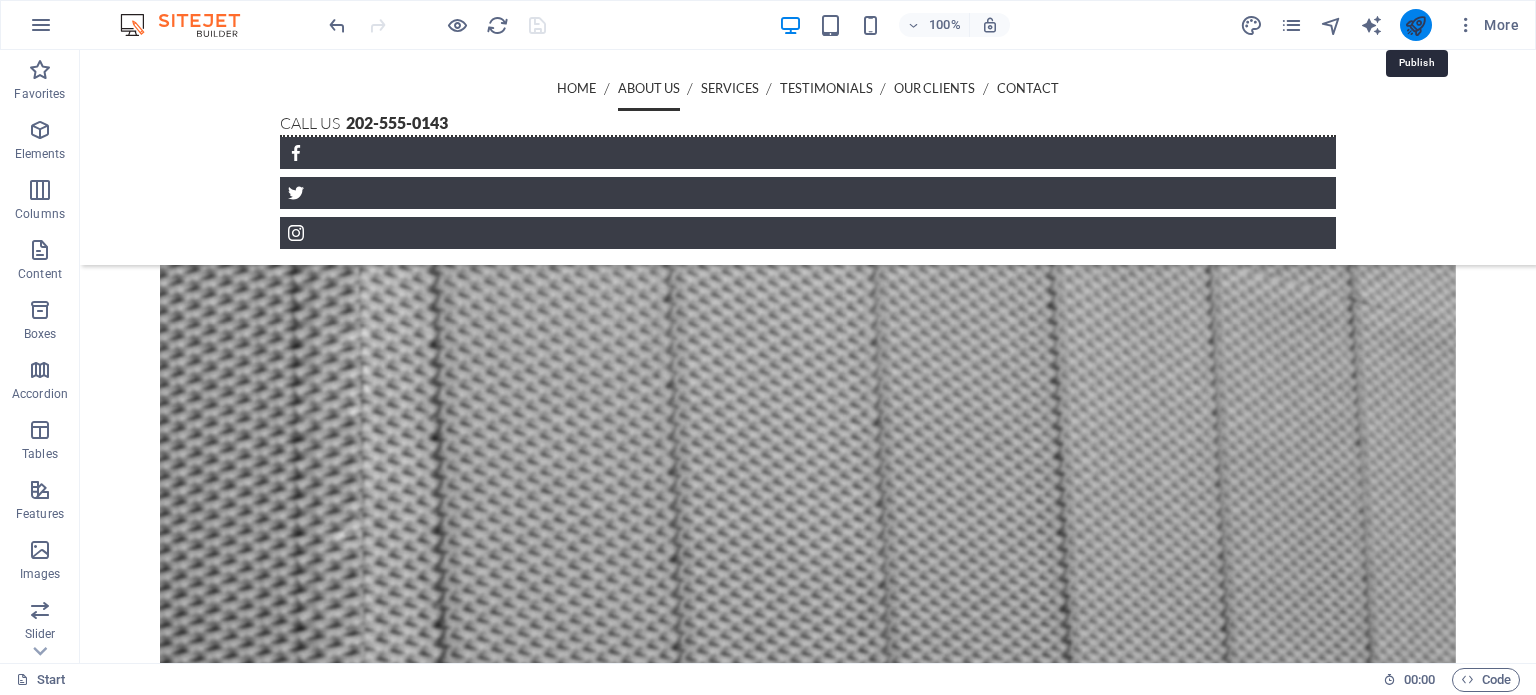 click at bounding box center [1415, 25] 